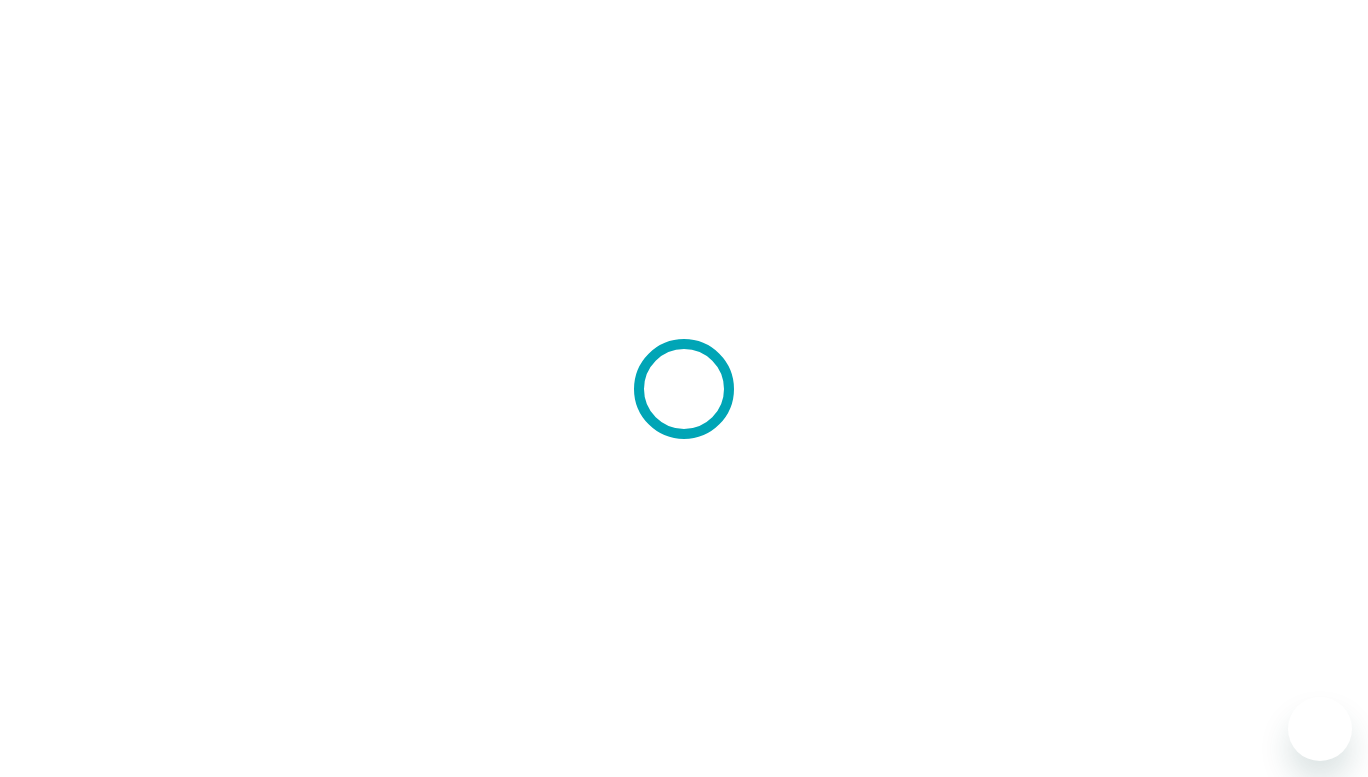 scroll, scrollTop: 0, scrollLeft: 0, axis: both 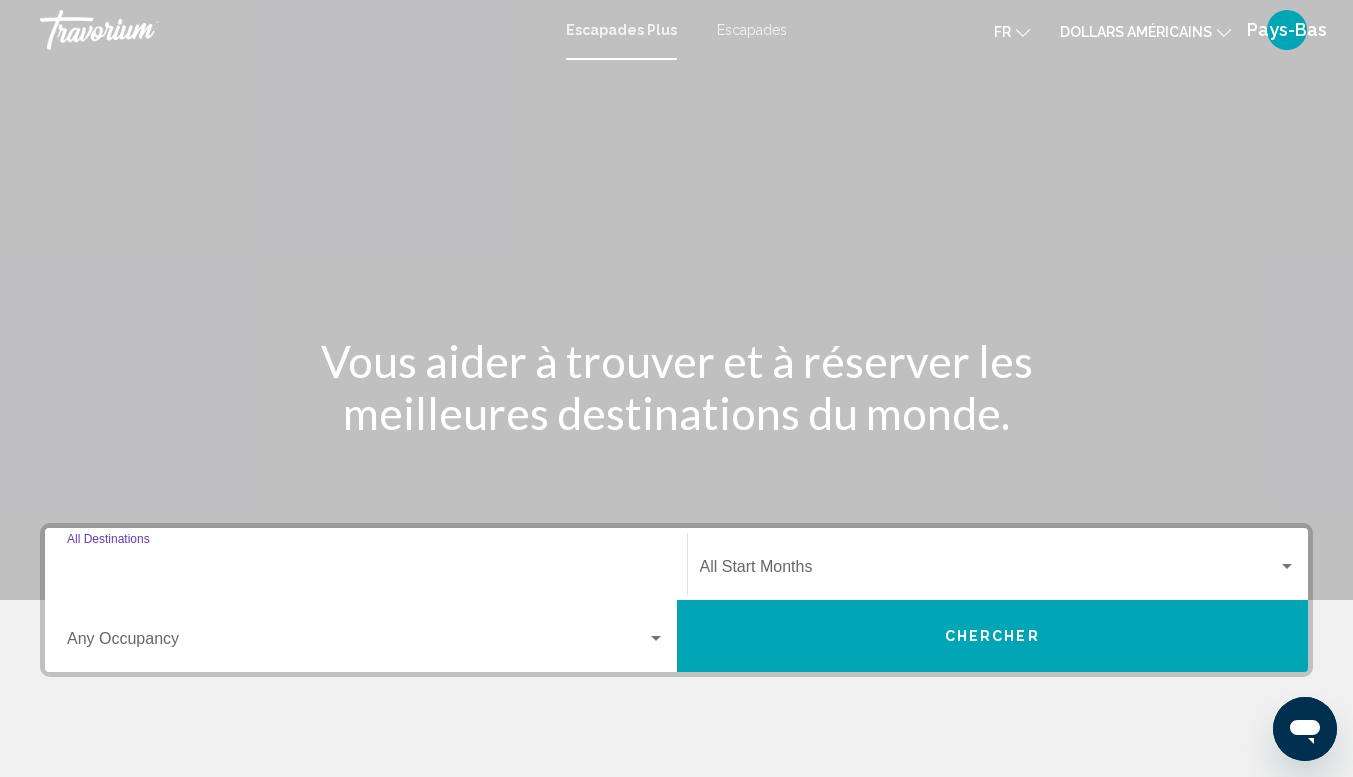 click on "Destination All Destinations" at bounding box center [366, 571] 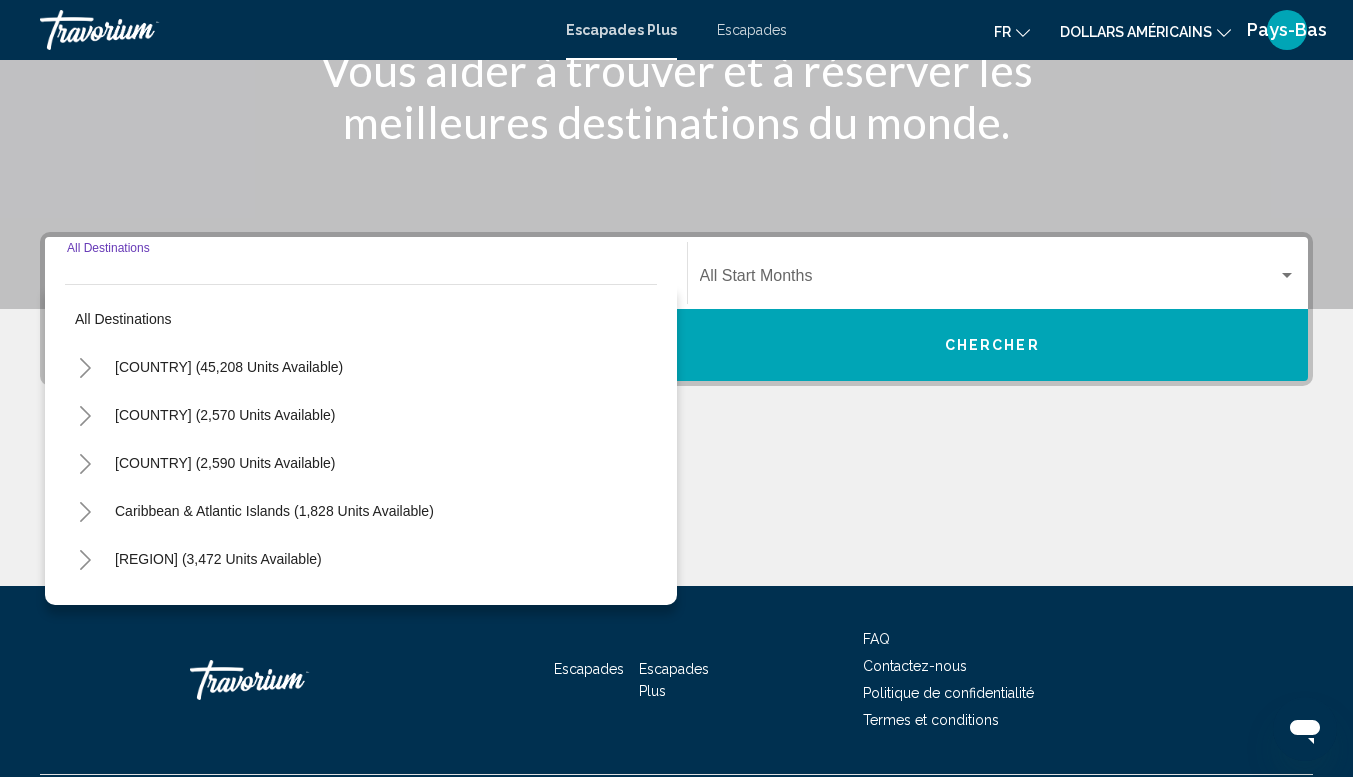scroll, scrollTop: 345, scrollLeft: 0, axis: vertical 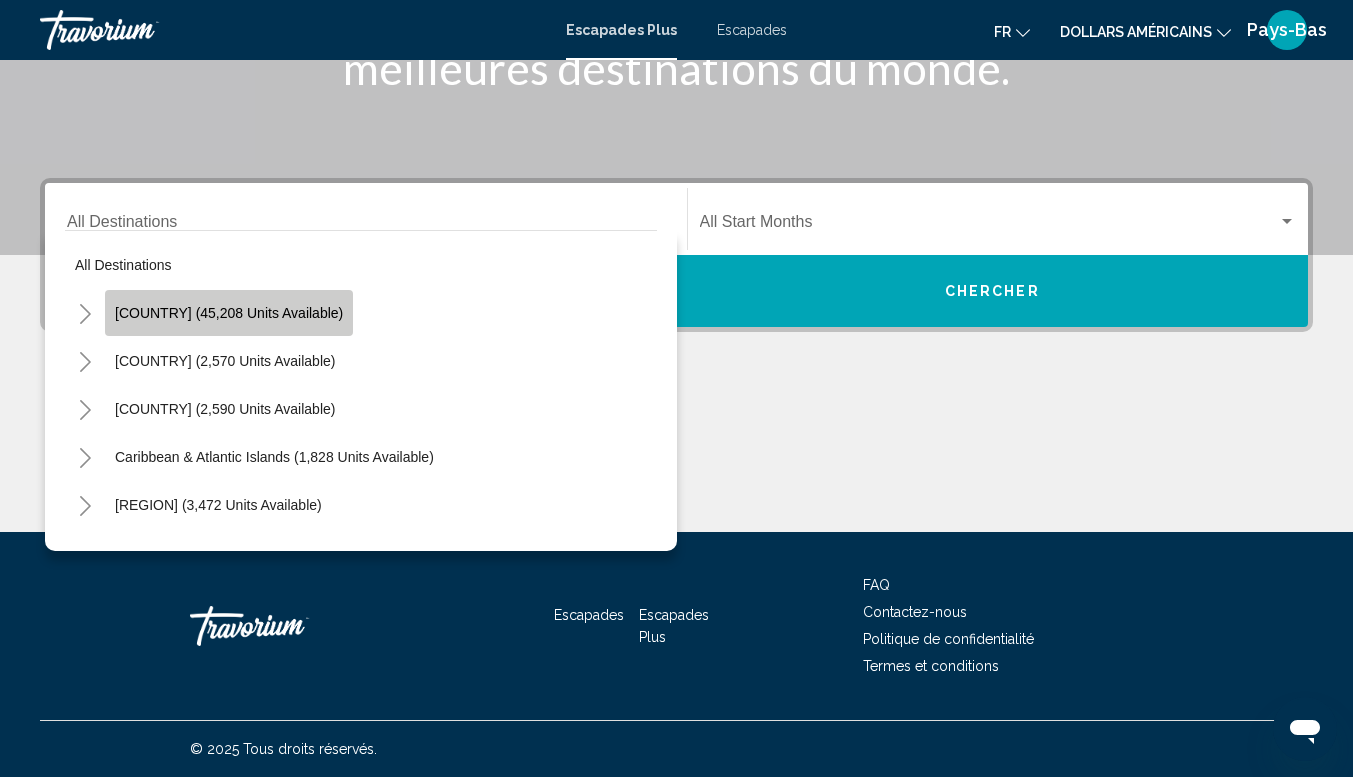 click on "United States (45,208 units available)" 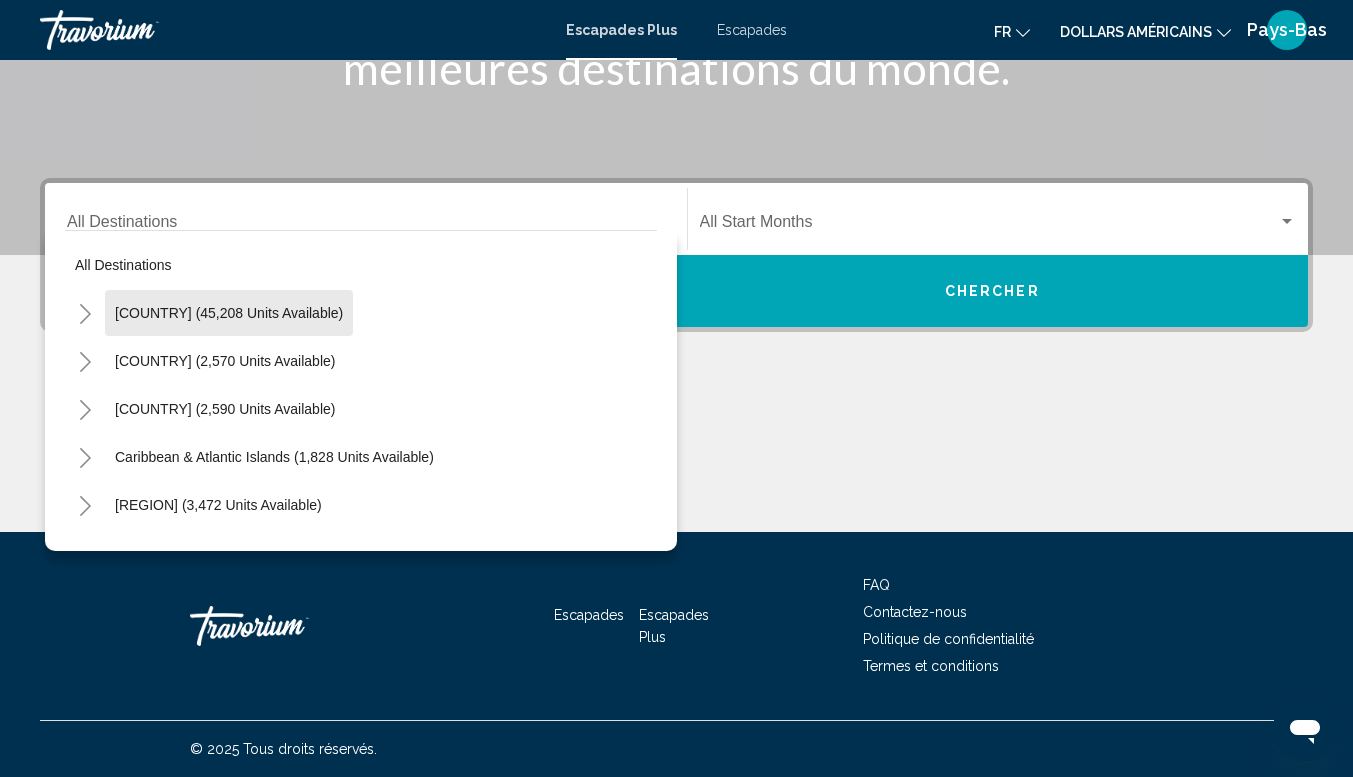 type on "**********" 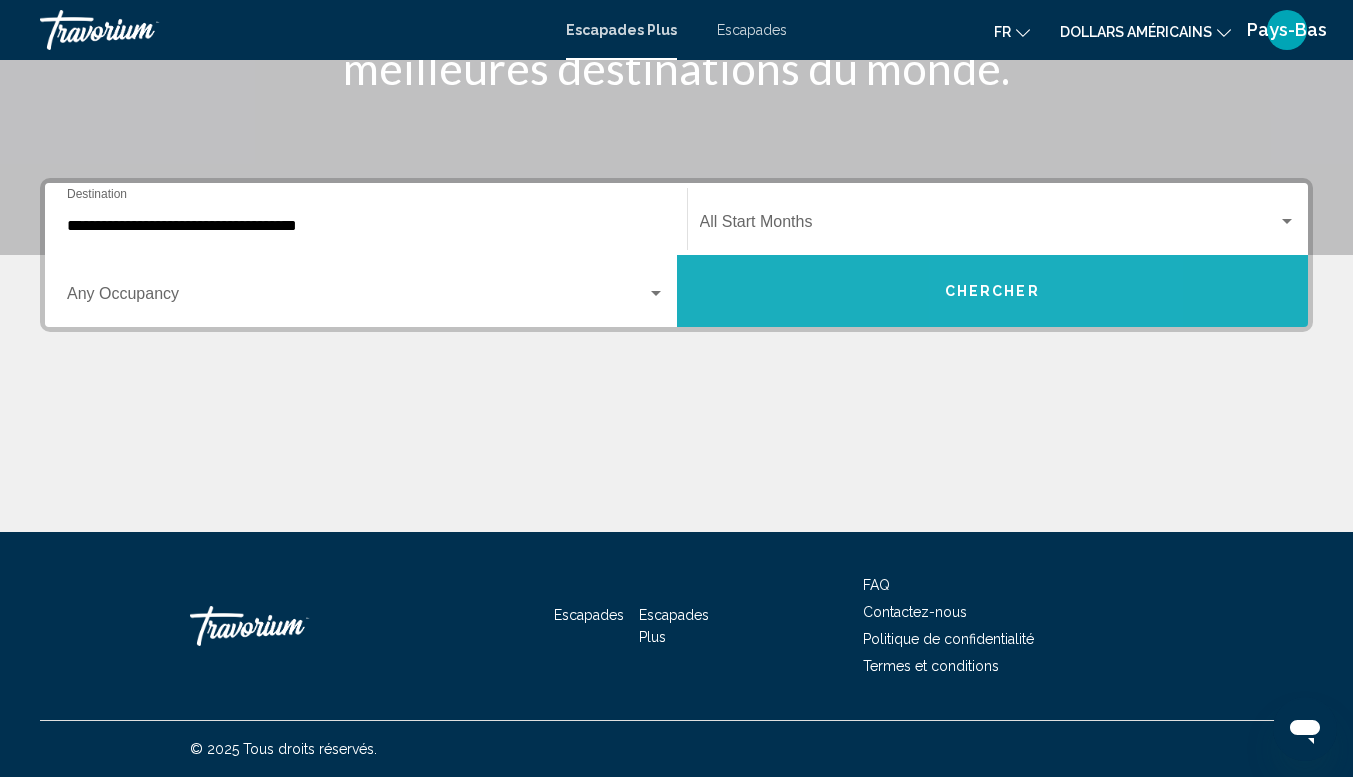 click on "Chercher" at bounding box center [992, 292] 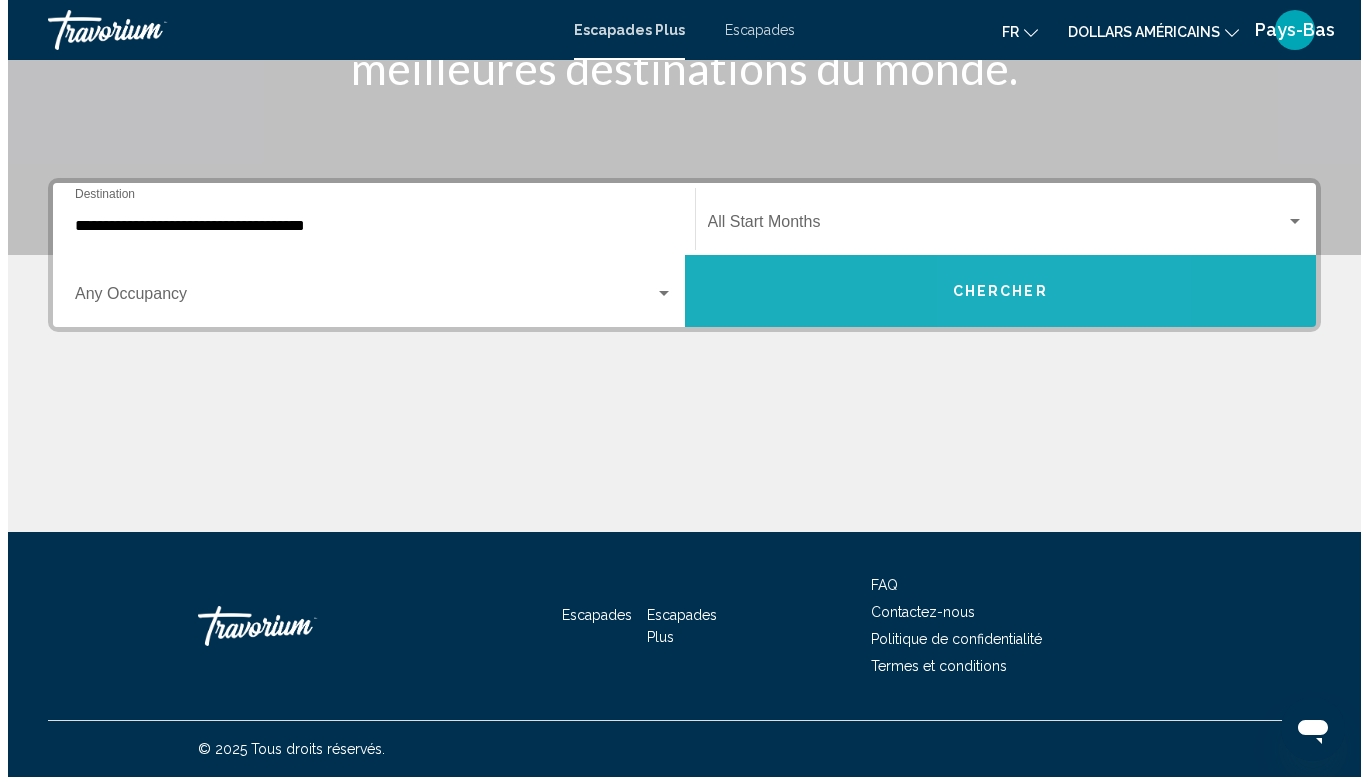scroll, scrollTop: 0, scrollLeft: 0, axis: both 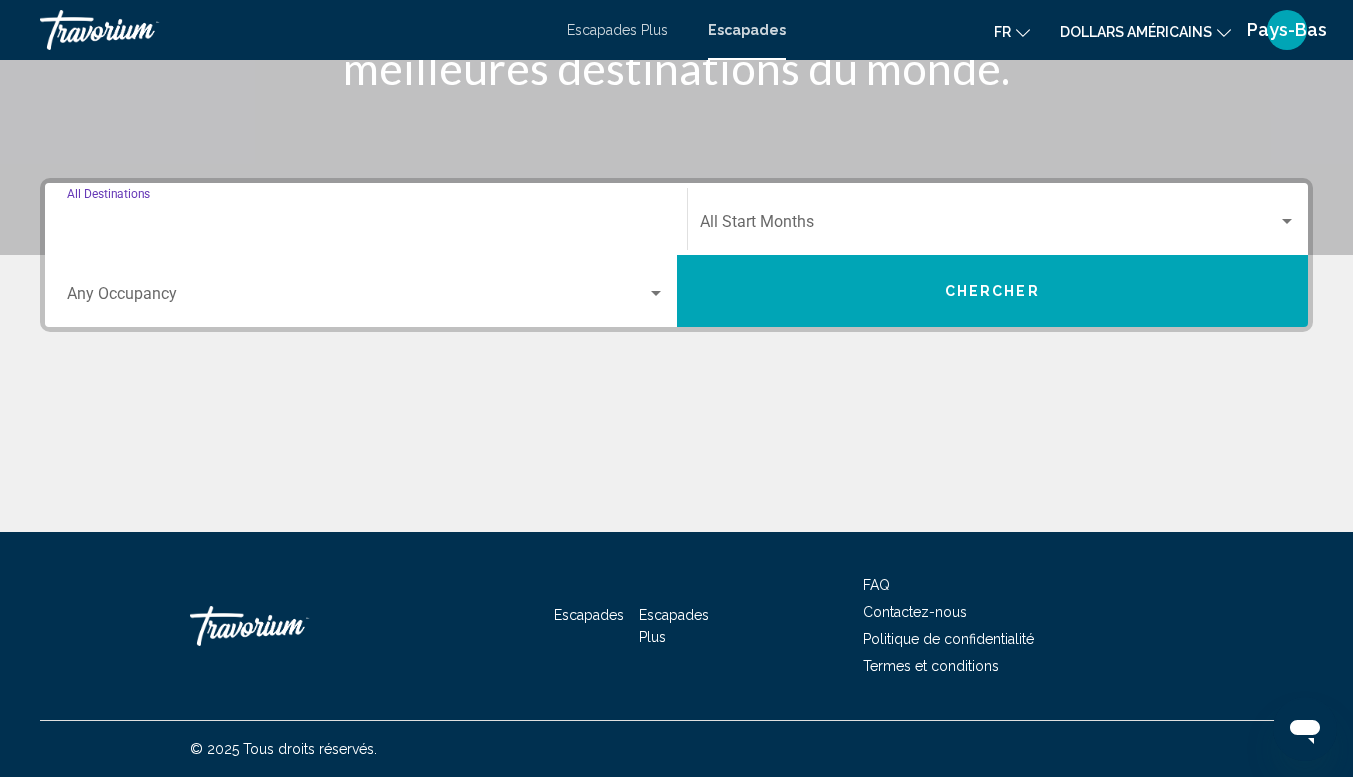 click on "Destination All Destinations" at bounding box center [366, 226] 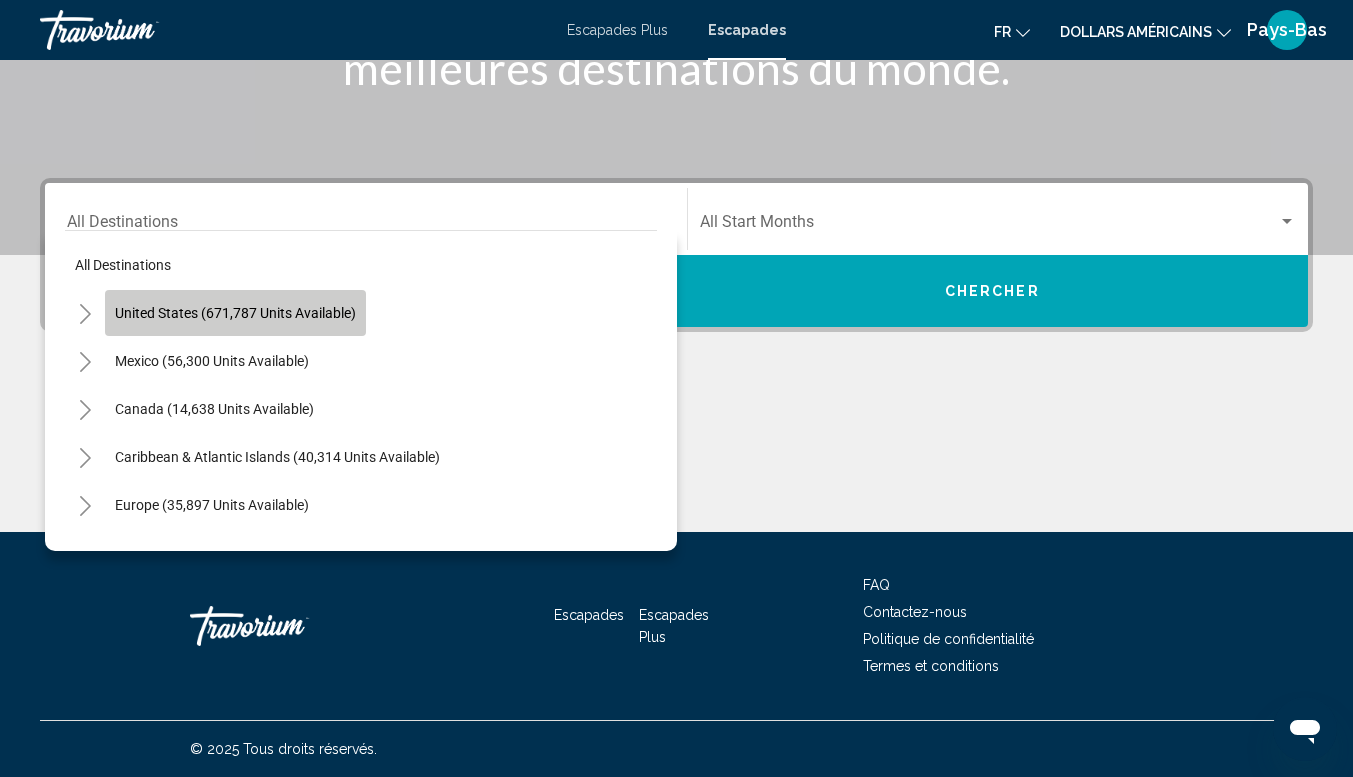 click on "United States (671,787 units available)" 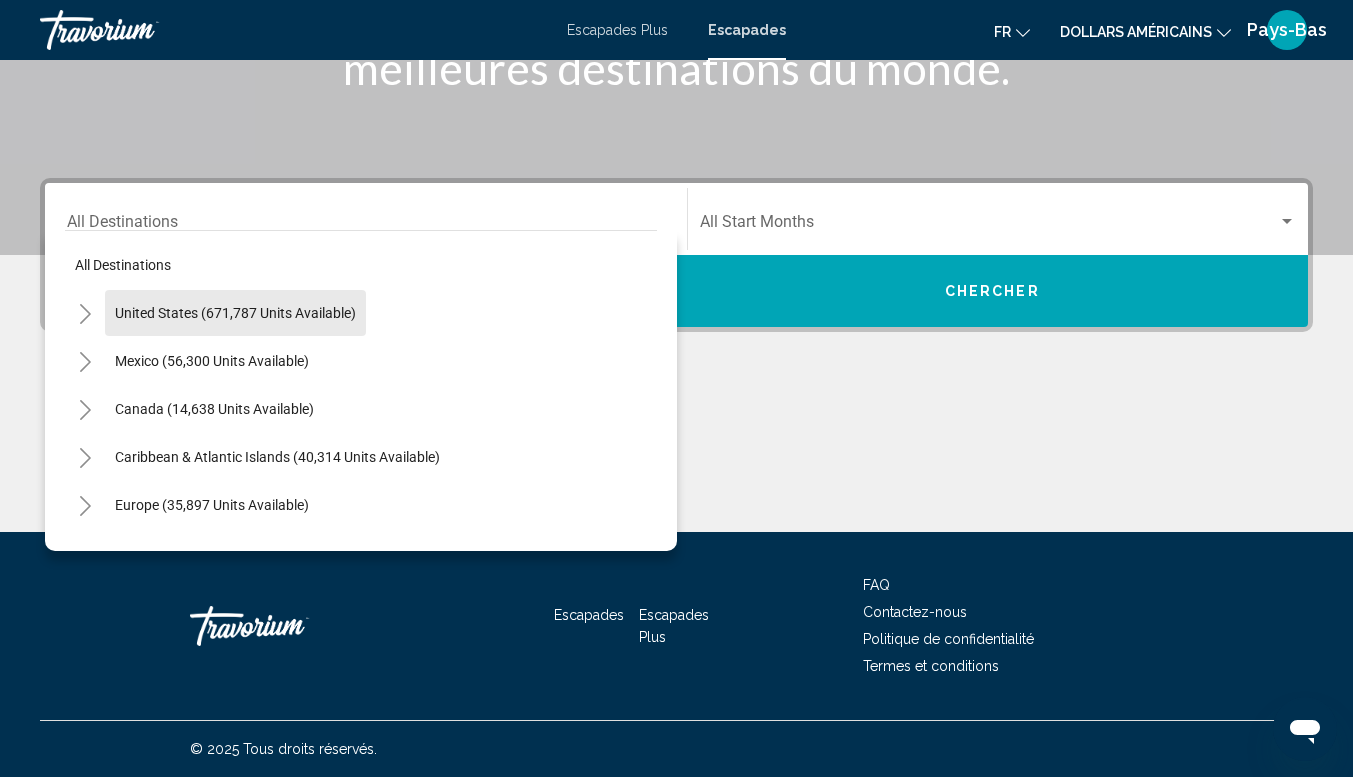 type on "**********" 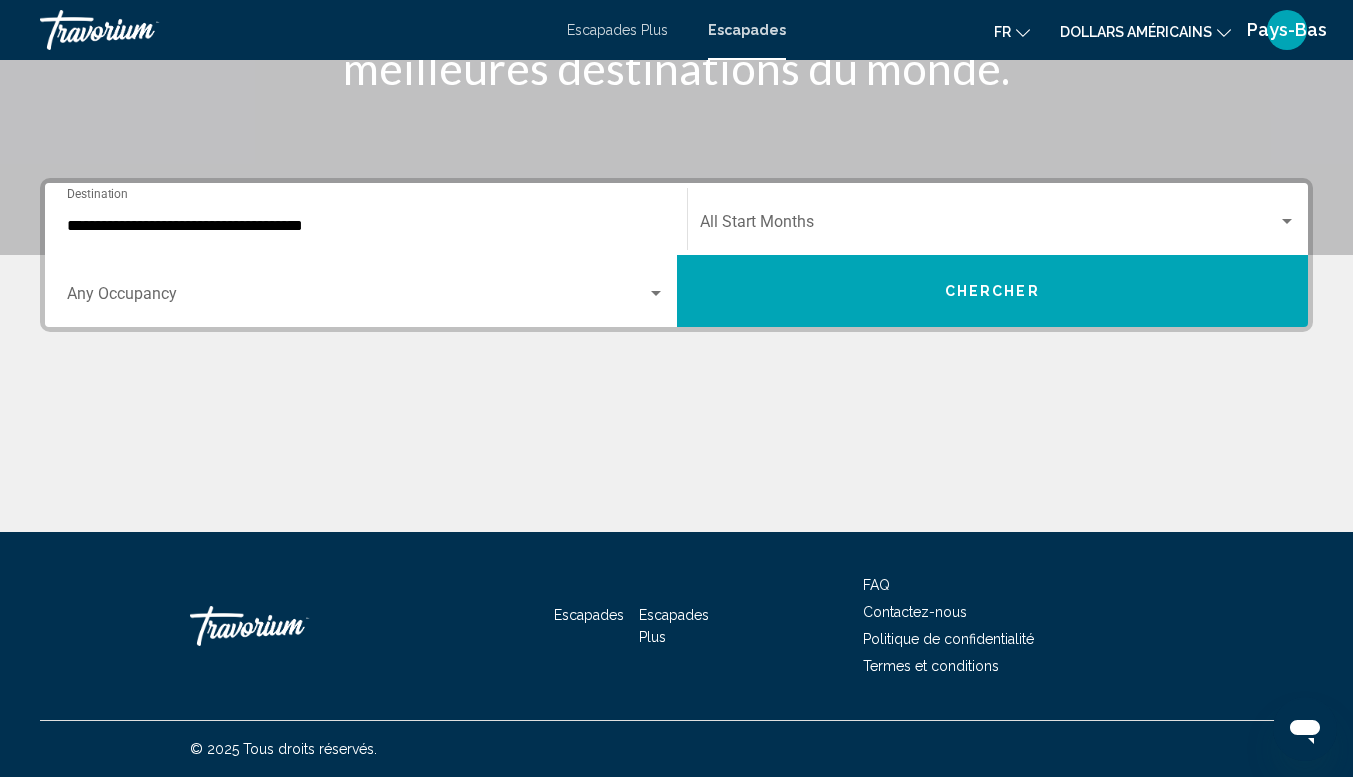 click on "Occupancy Any Occupancy" at bounding box center (366, 291) 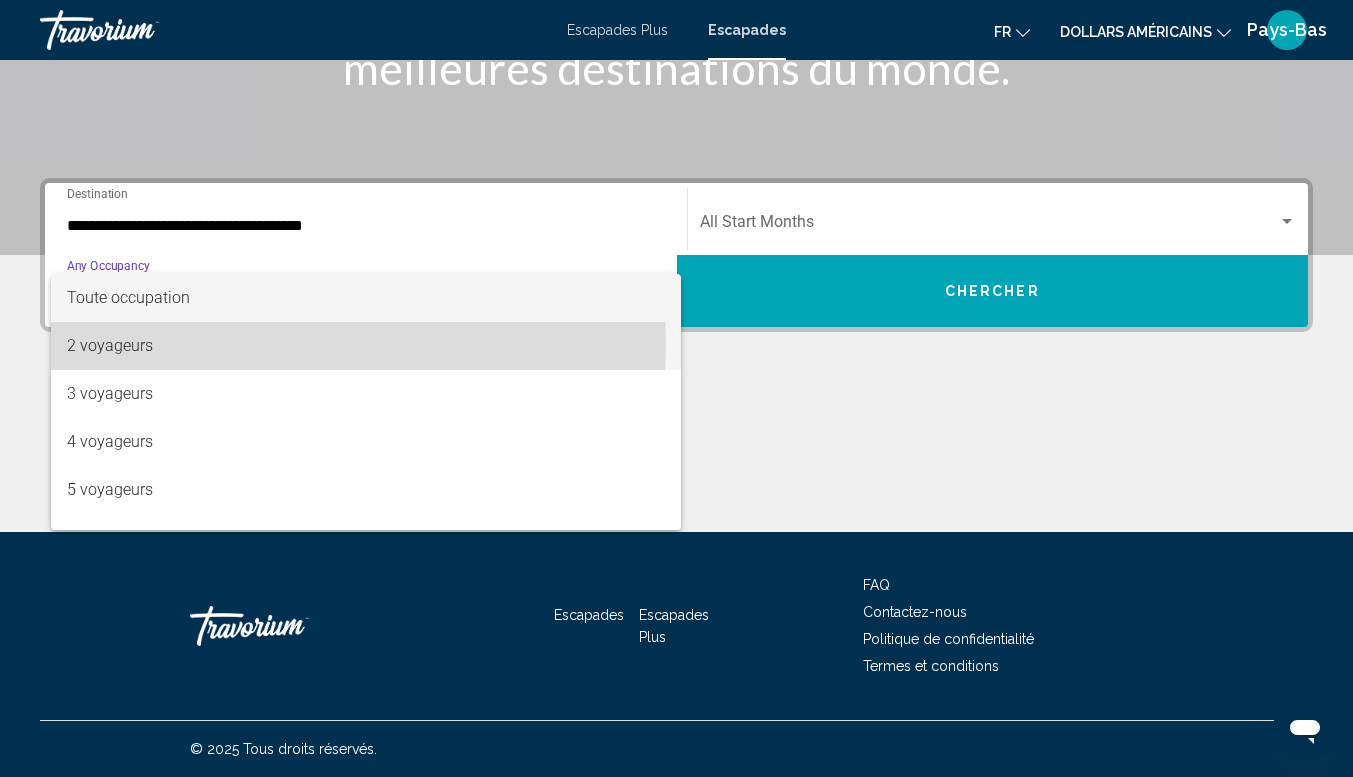 click on "2 voyageurs" at bounding box center (366, 346) 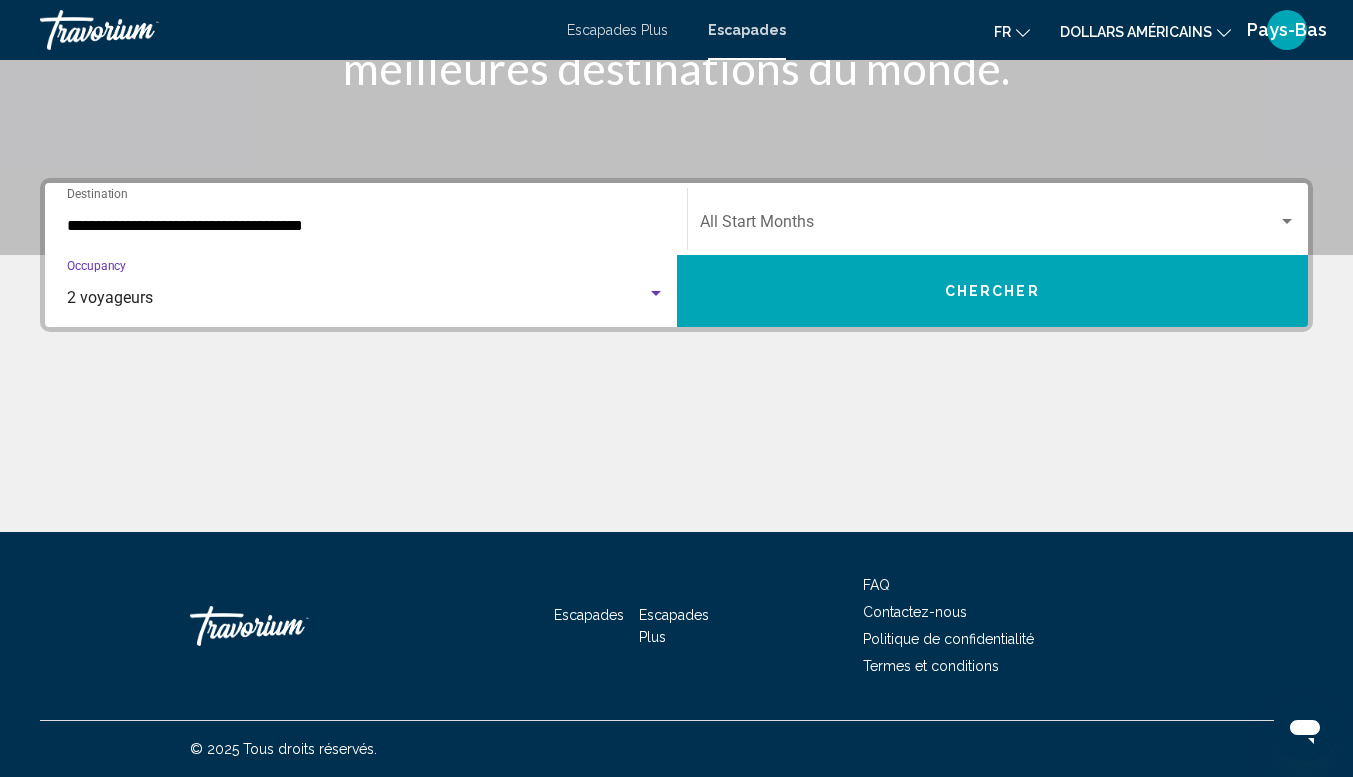 click on "Chercher" at bounding box center [993, 291] 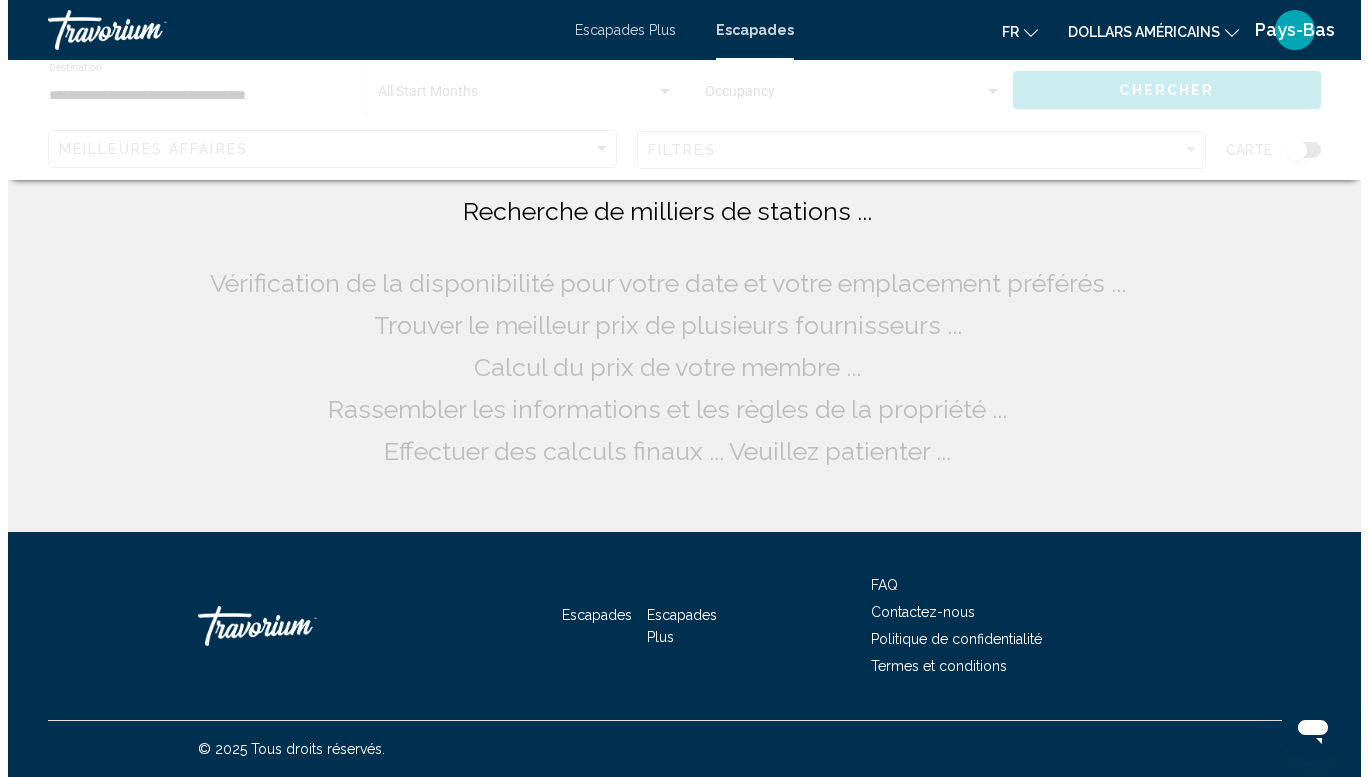 scroll, scrollTop: 0, scrollLeft: 0, axis: both 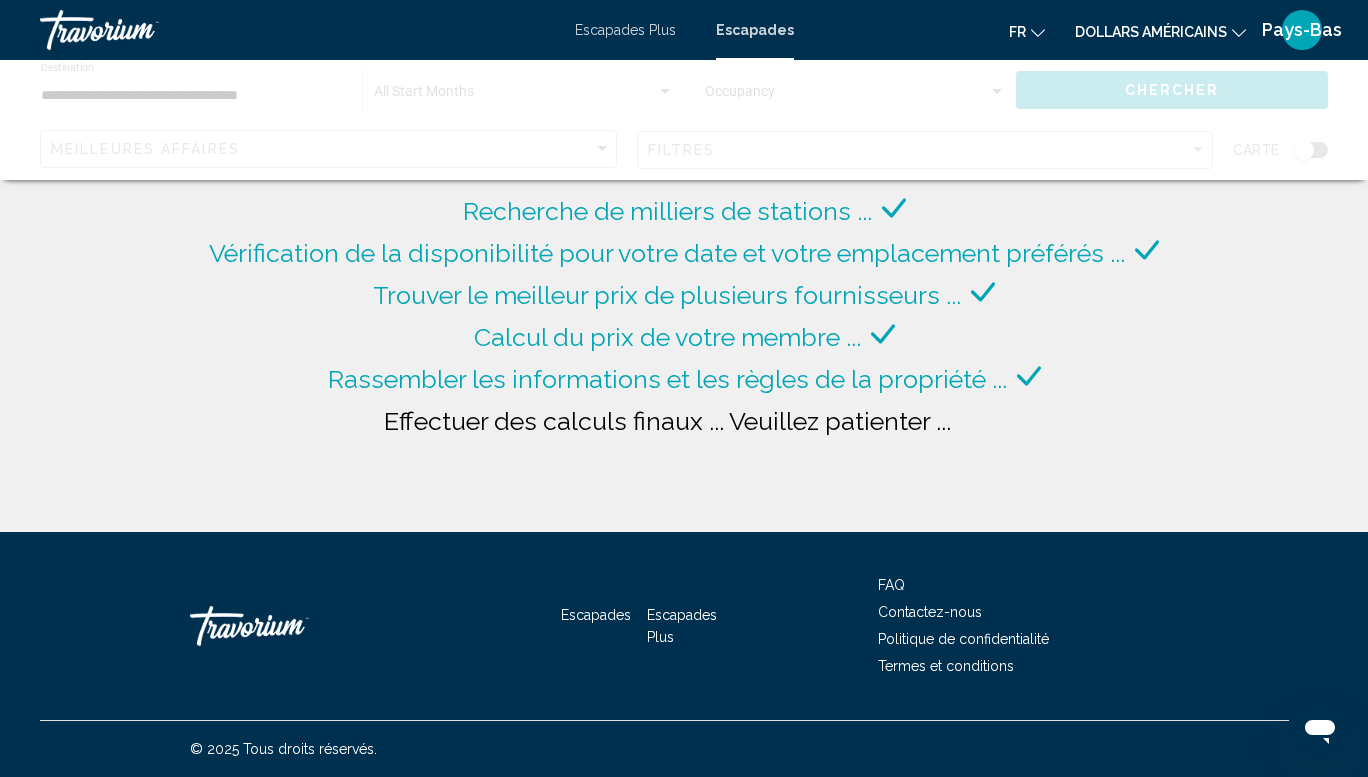 click 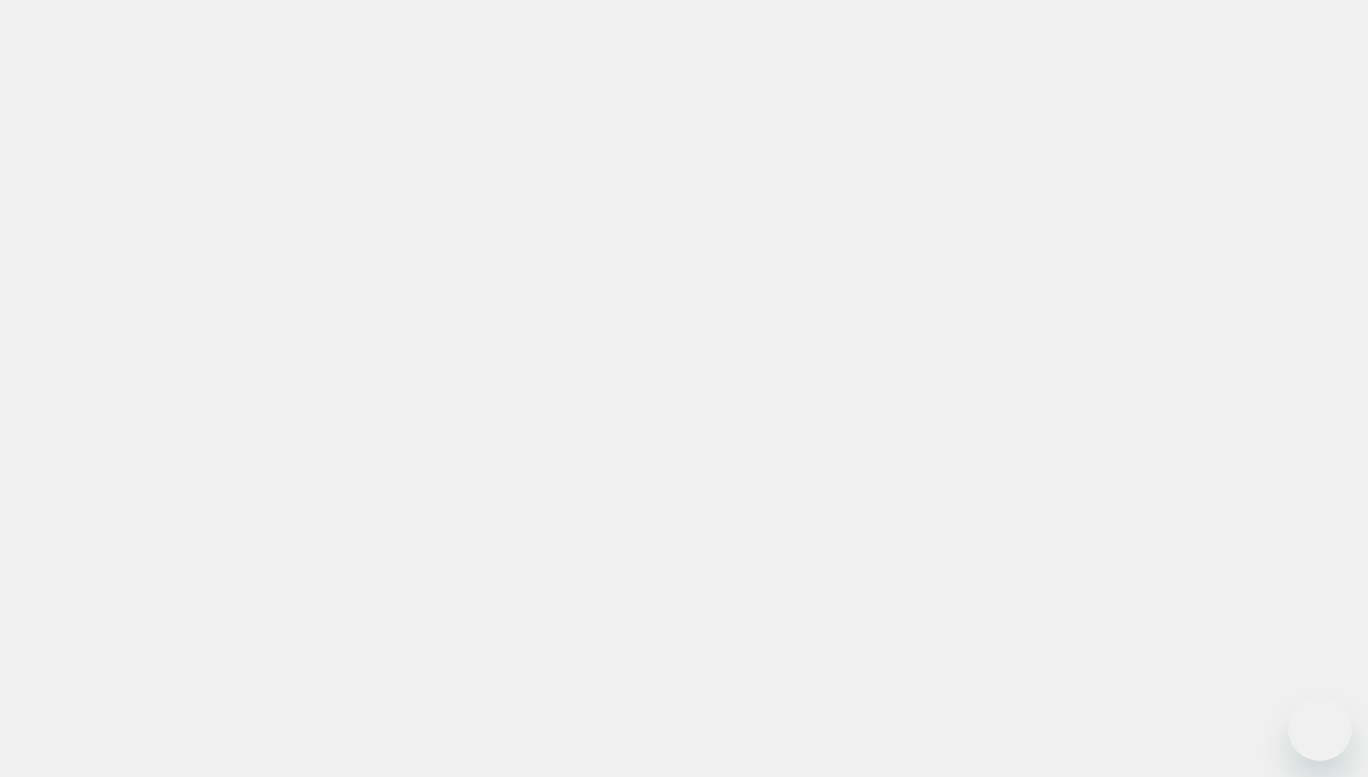 scroll, scrollTop: 0, scrollLeft: 0, axis: both 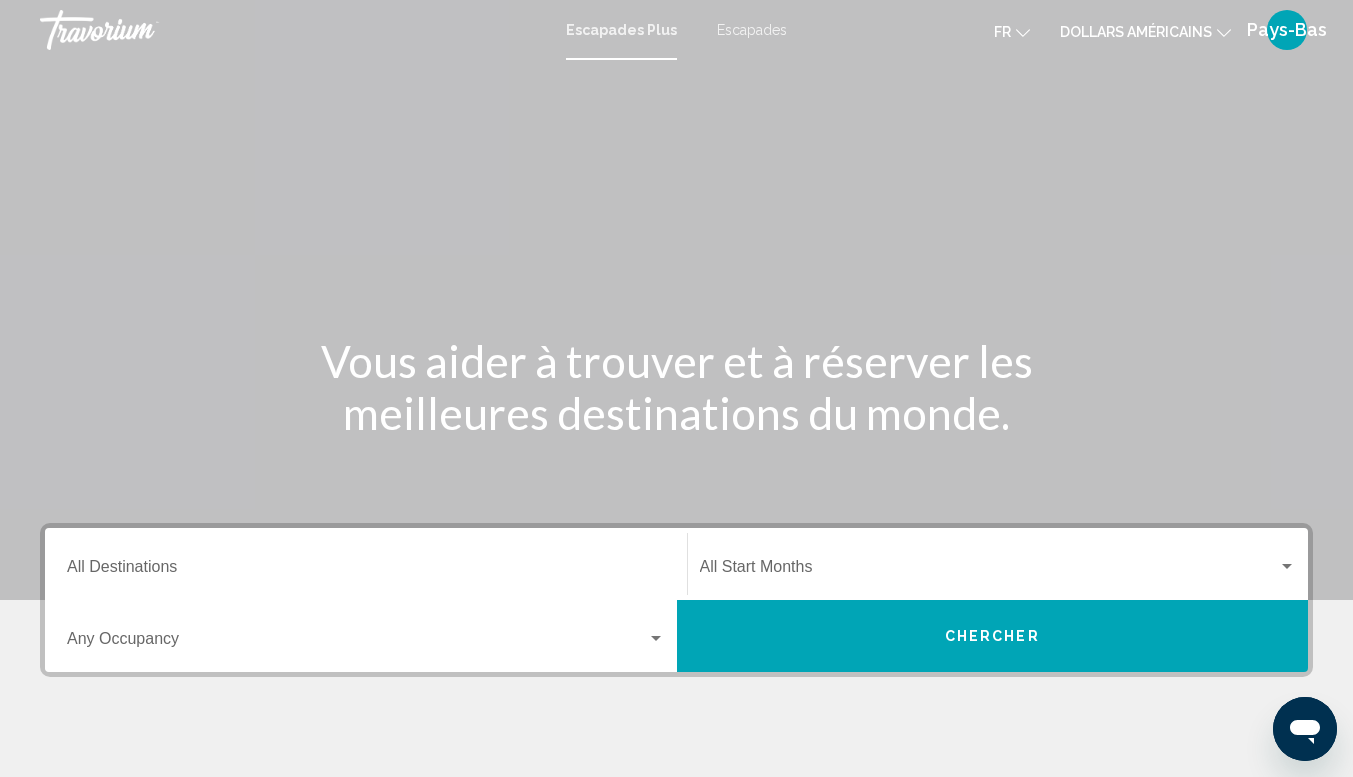 click on "Destination All Destinations" at bounding box center [366, 571] 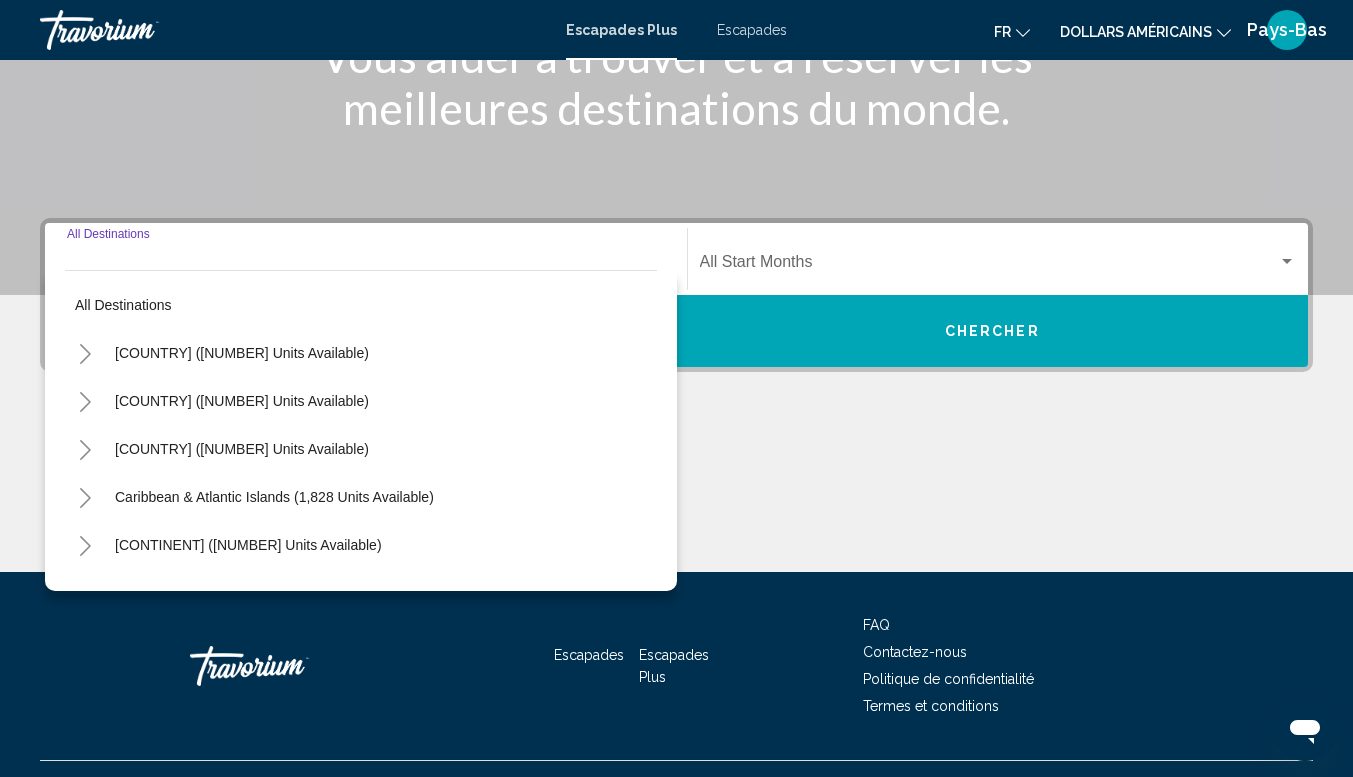 scroll, scrollTop: 345, scrollLeft: 0, axis: vertical 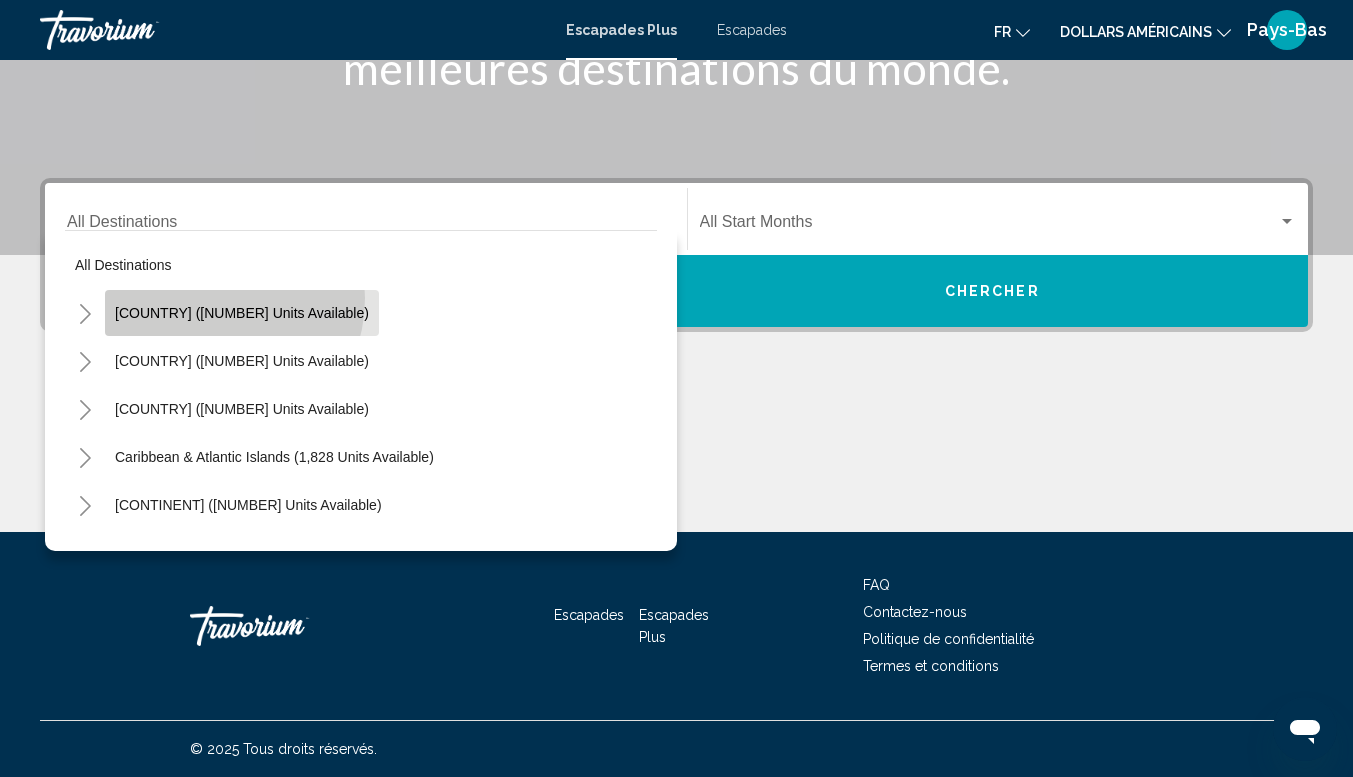 click on "[COUNTRY] (45,208 units available)" 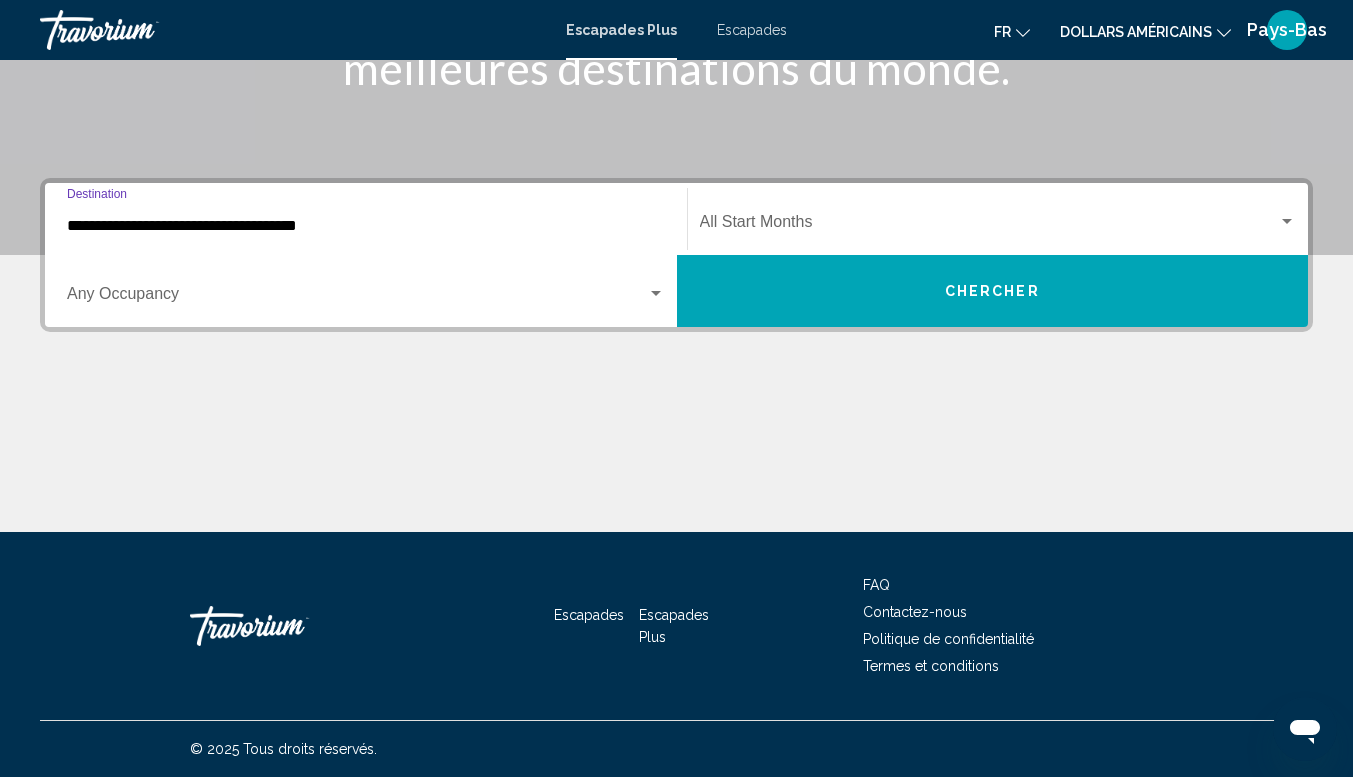 click on "Occupancy Any Occupancy" at bounding box center [366, 291] 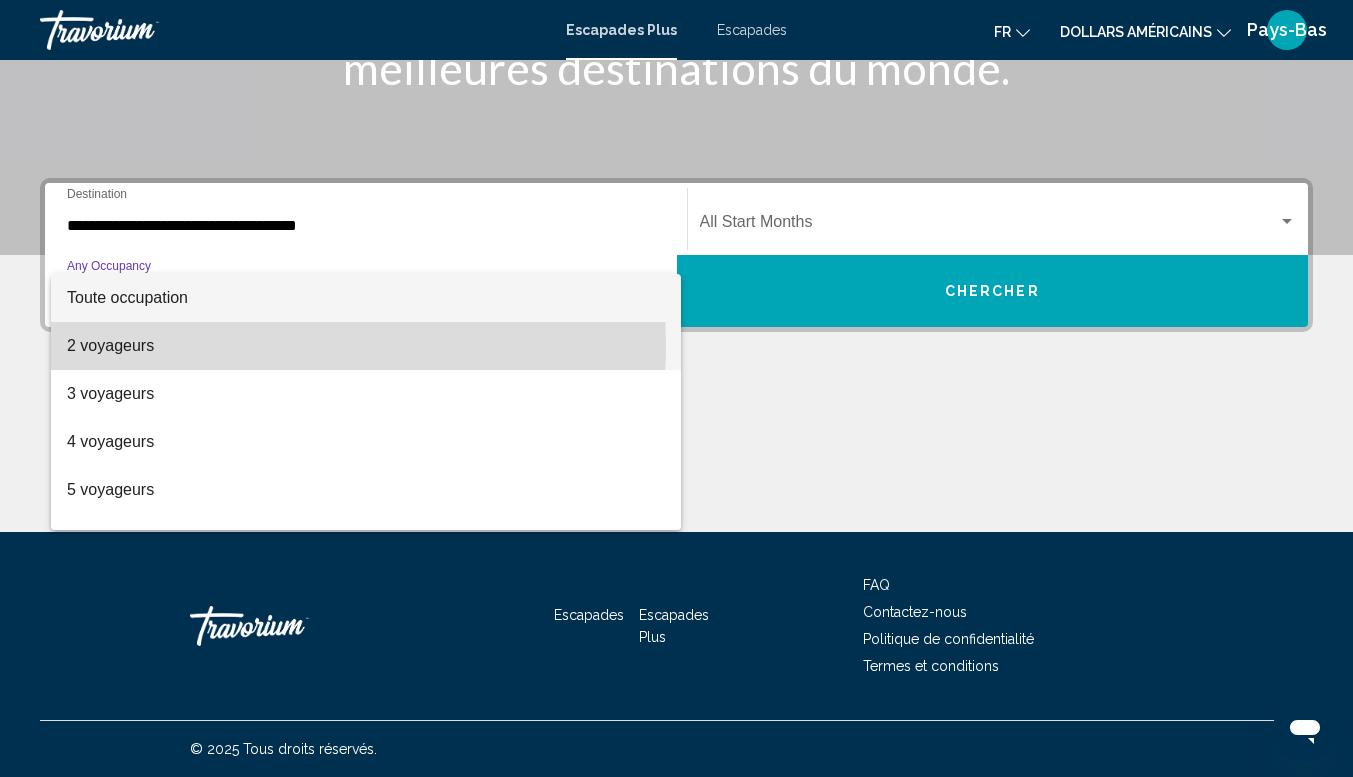 click on "2 voyageurs" at bounding box center [366, 346] 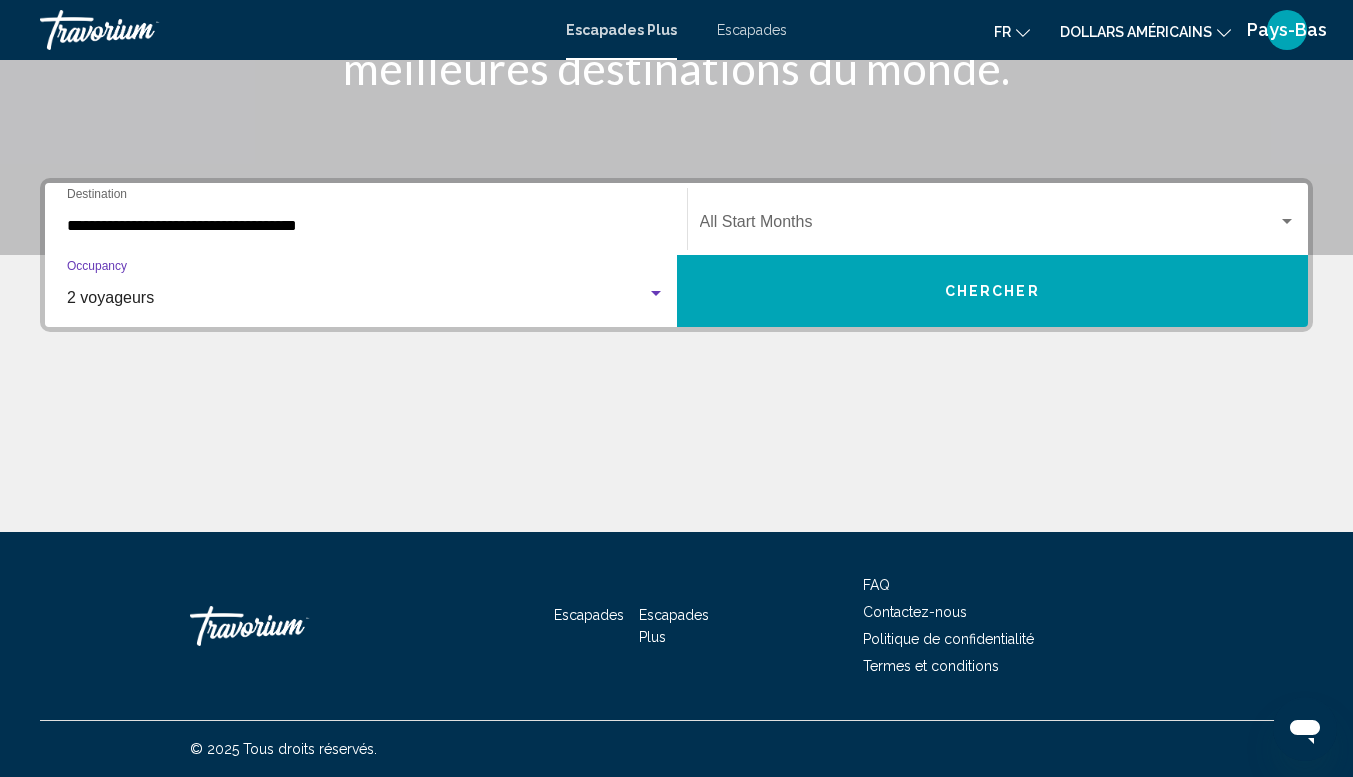 click on "Chercher" at bounding box center [993, 291] 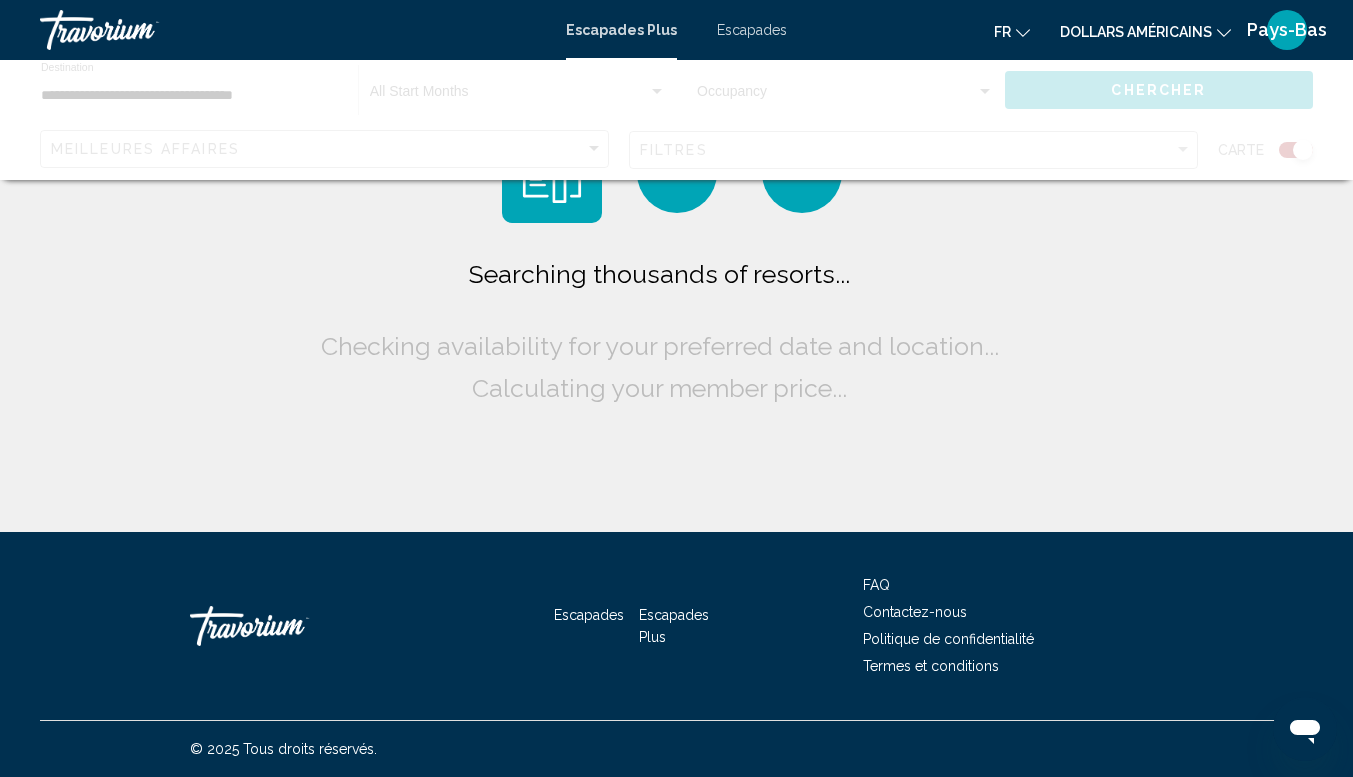 scroll, scrollTop: 0, scrollLeft: 0, axis: both 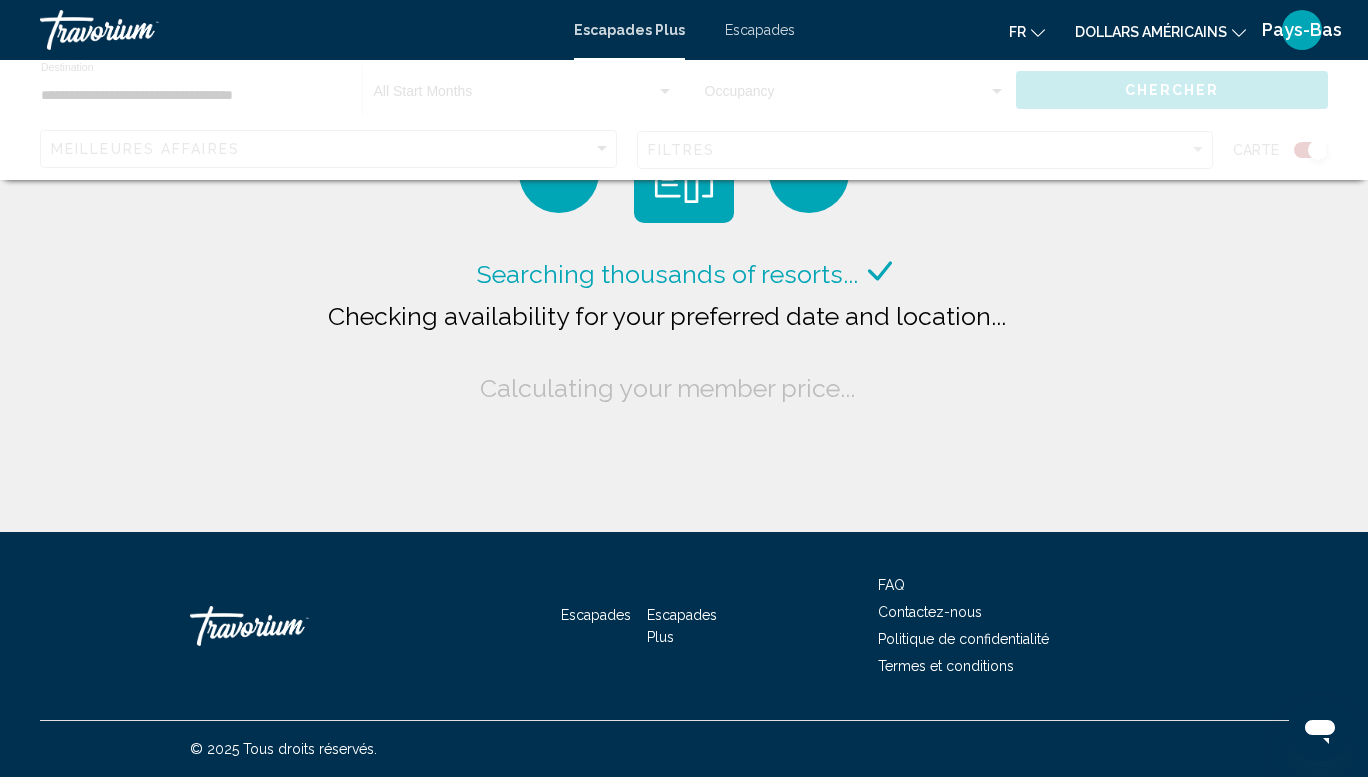 click on "dollars américains" 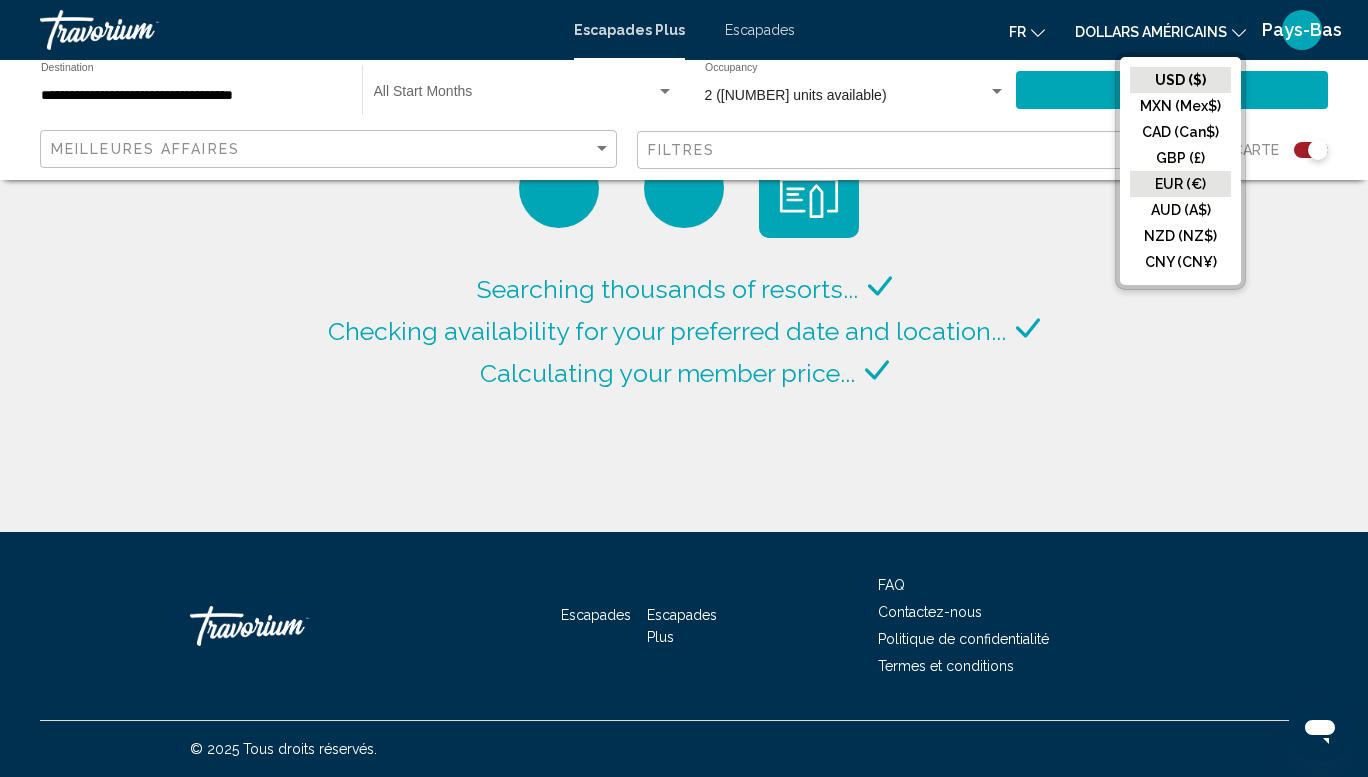 click on "EUR (€)" 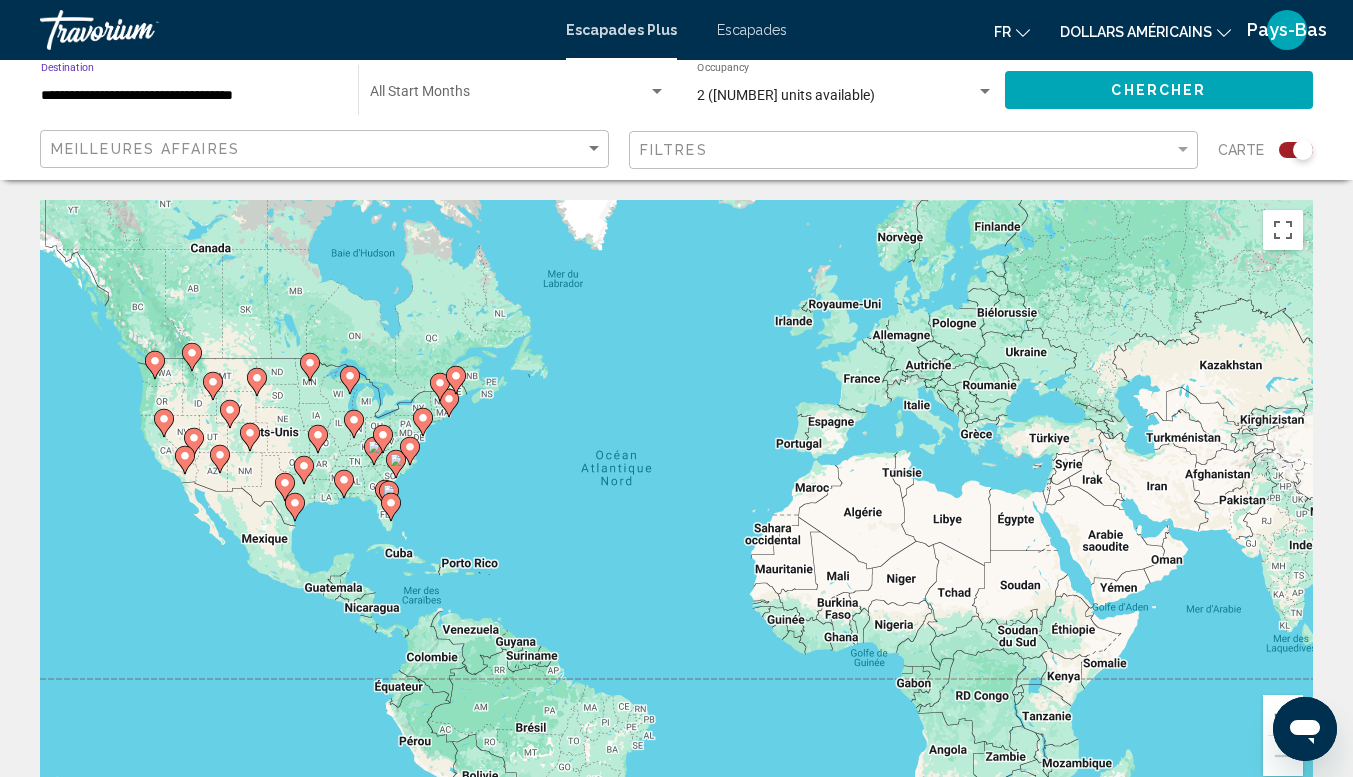 click on "**********" at bounding box center (189, 96) 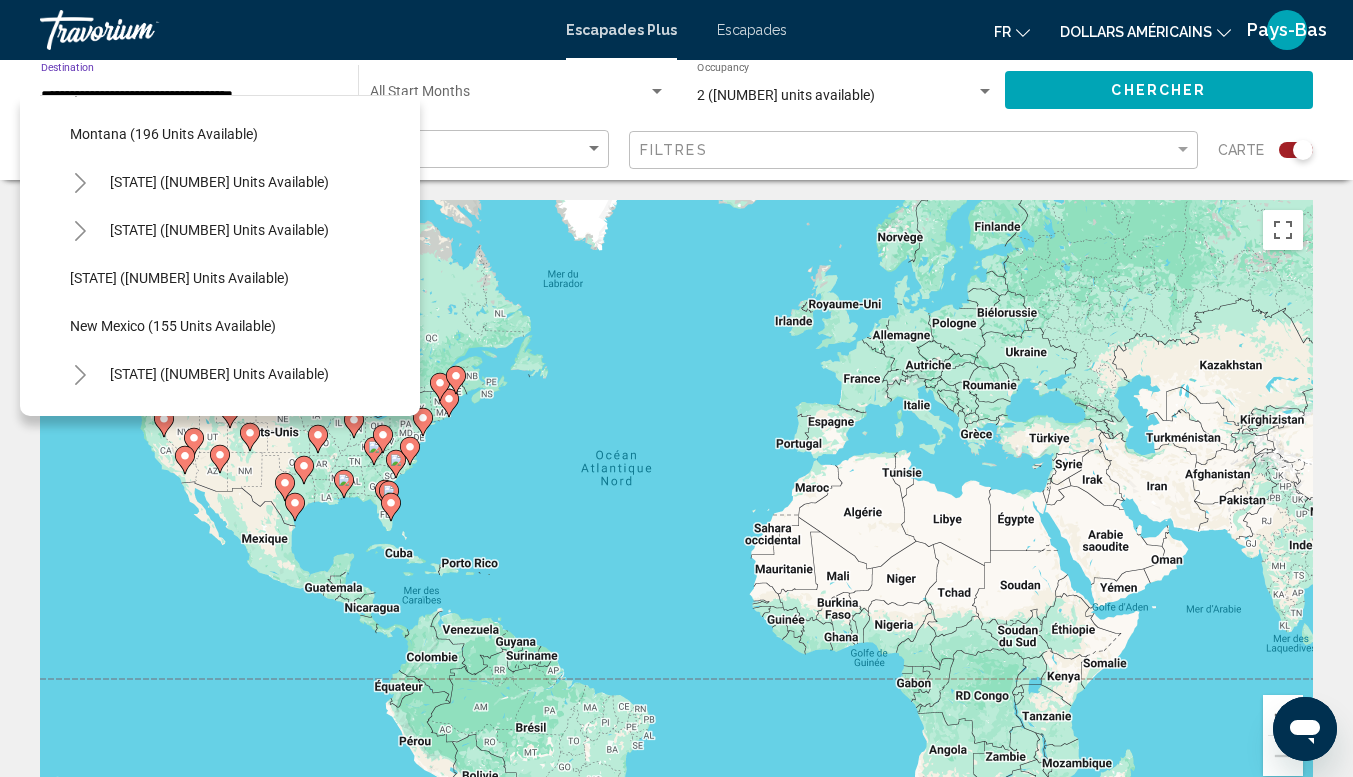 scroll, scrollTop: 1200, scrollLeft: 0, axis: vertical 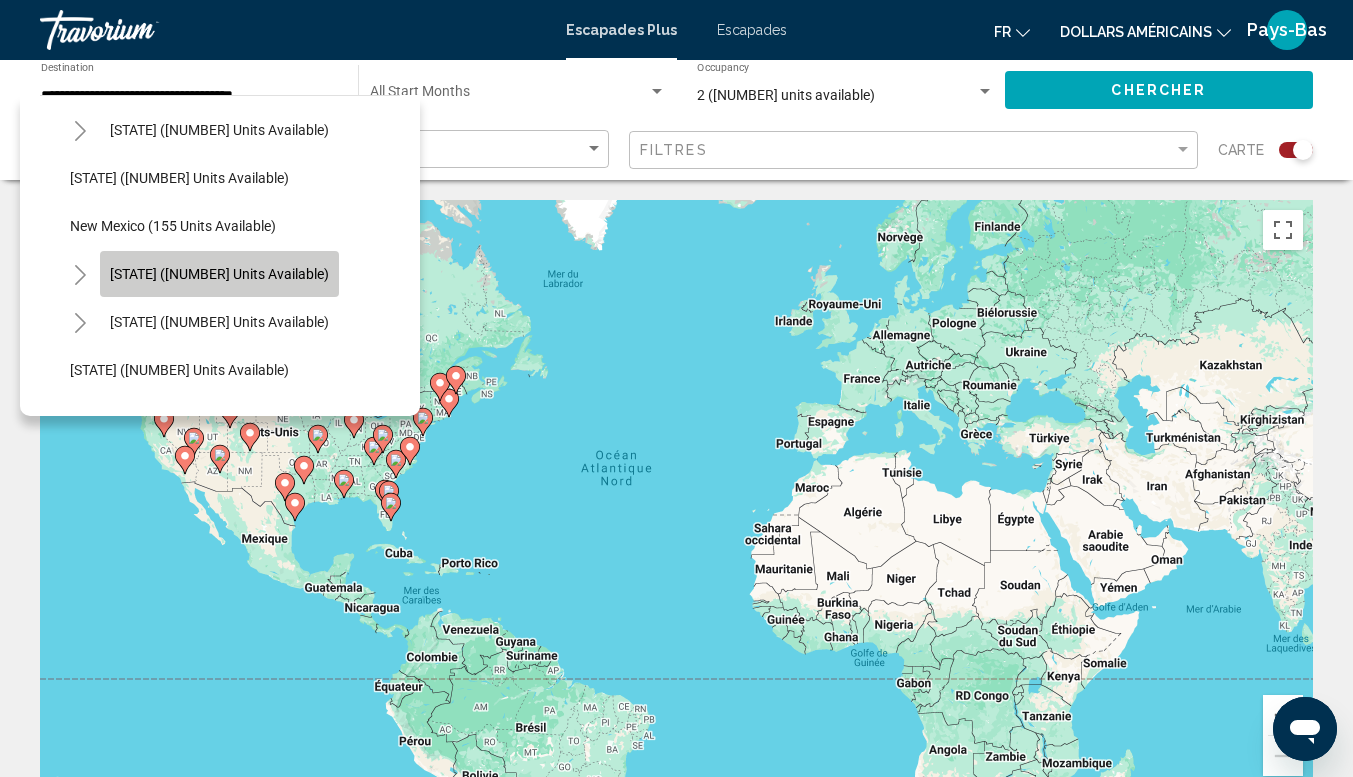 click on "New York (249 units available)" 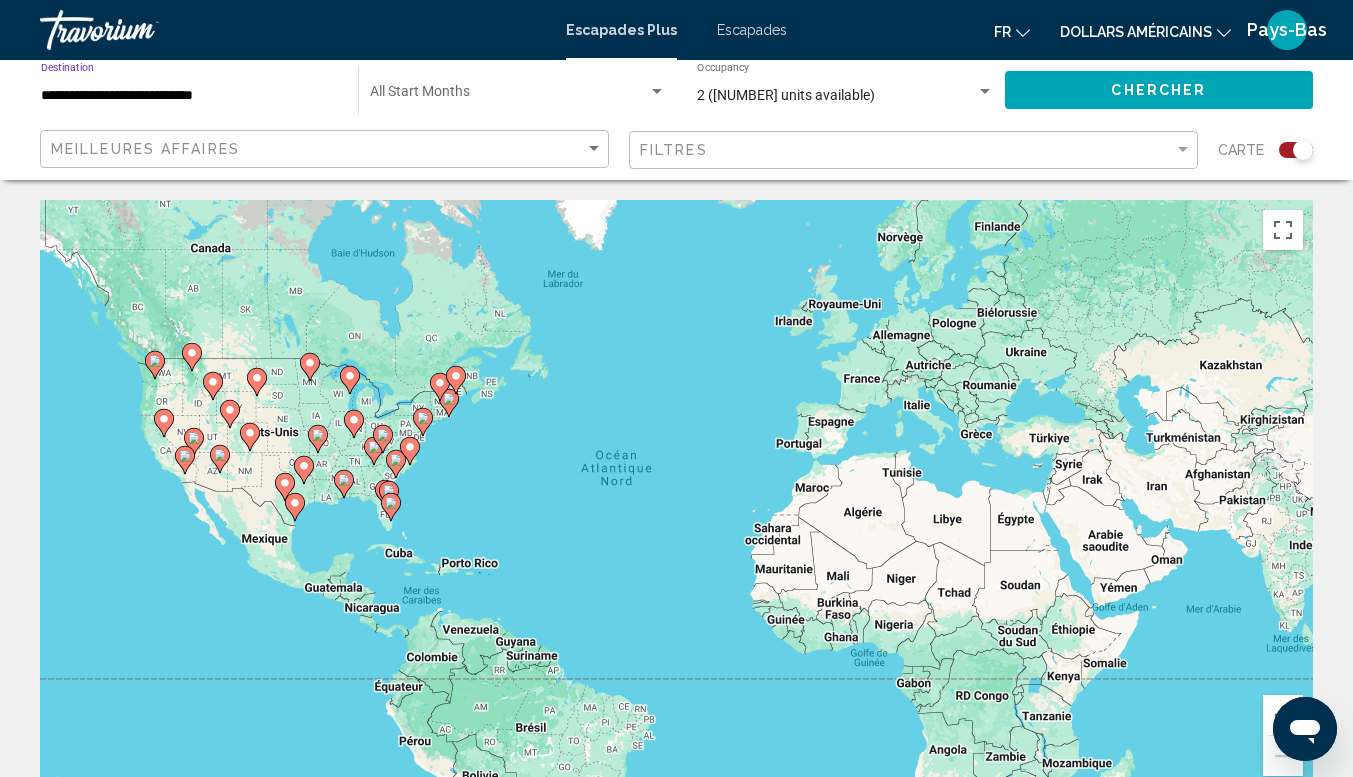 click on "Chercher" 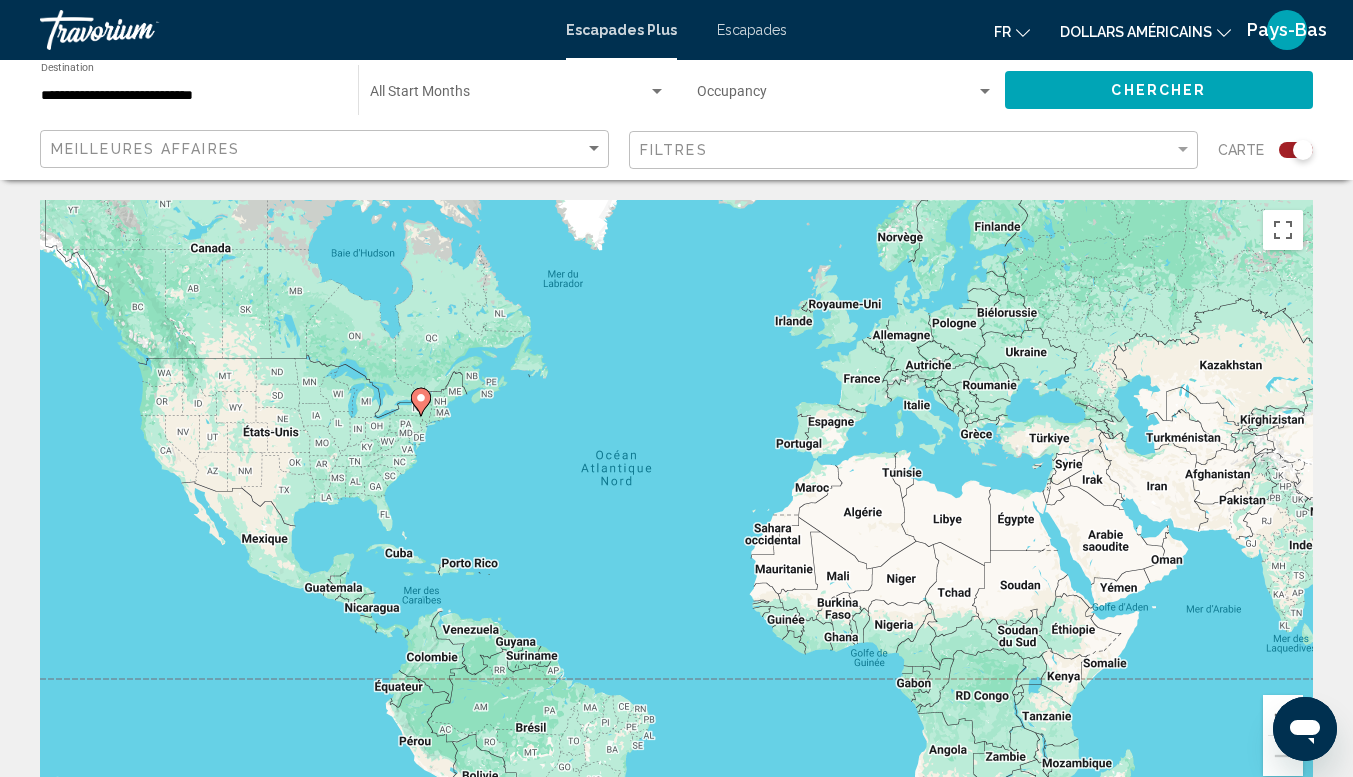 click 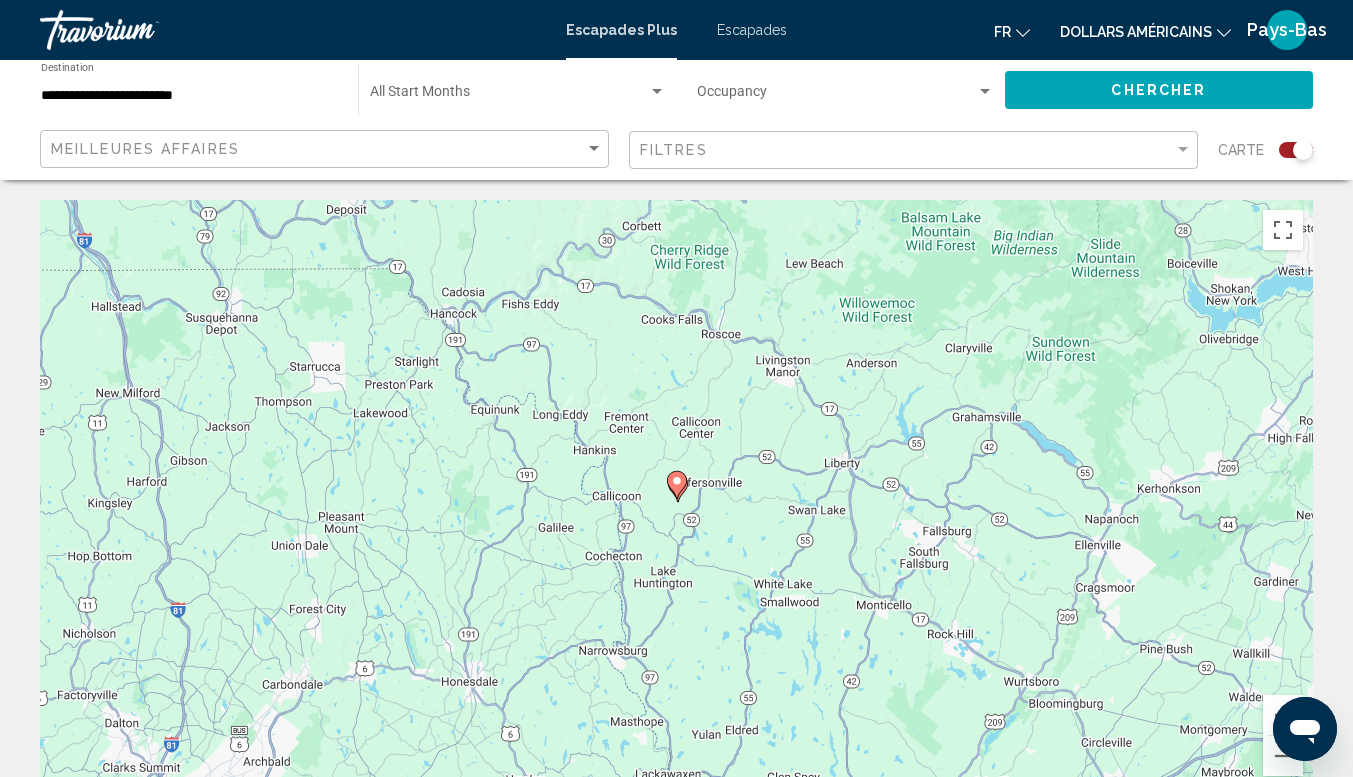 click at bounding box center (677, 485) 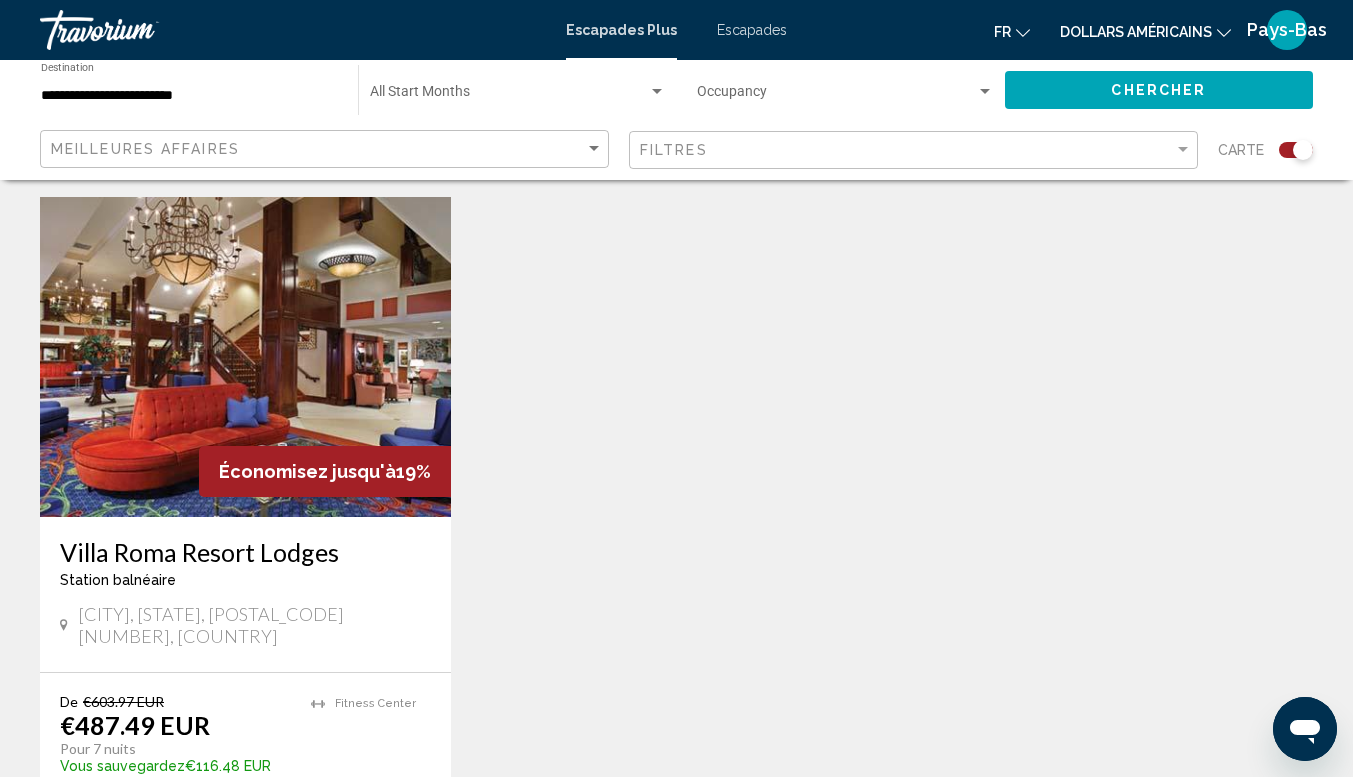 scroll, scrollTop: 500, scrollLeft: 0, axis: vertical 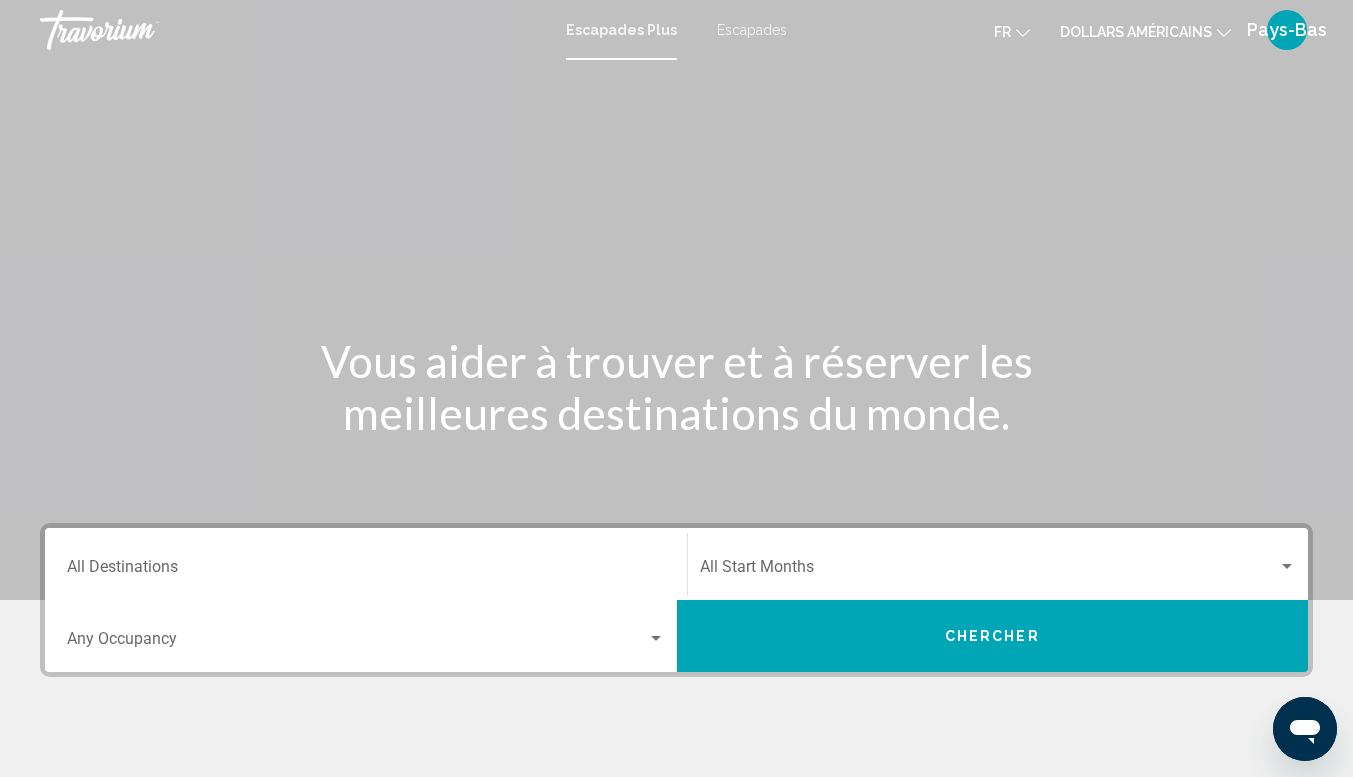 click on "Destination All Destinations" at bounding box center [366, 564] 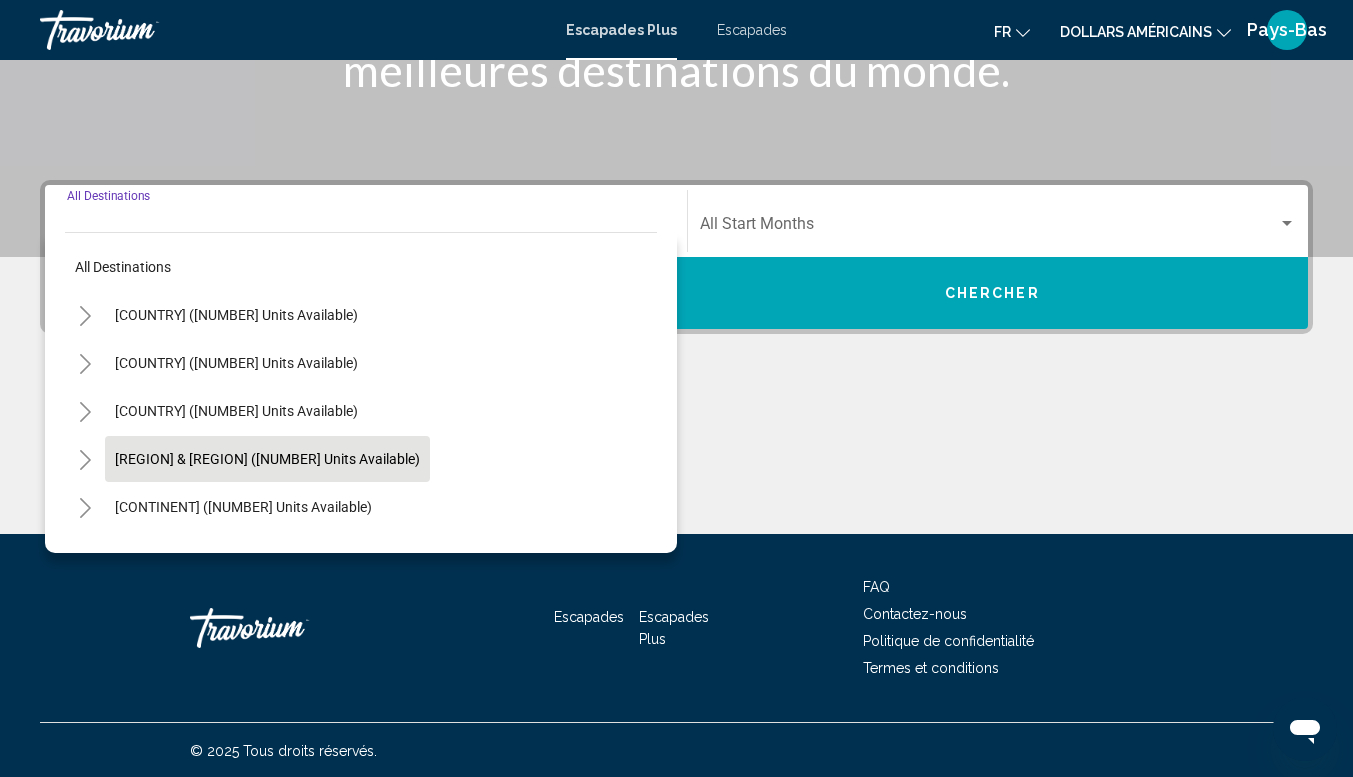 scroll, scrollTop: 345, scrollLeft: 0, axis: vertical 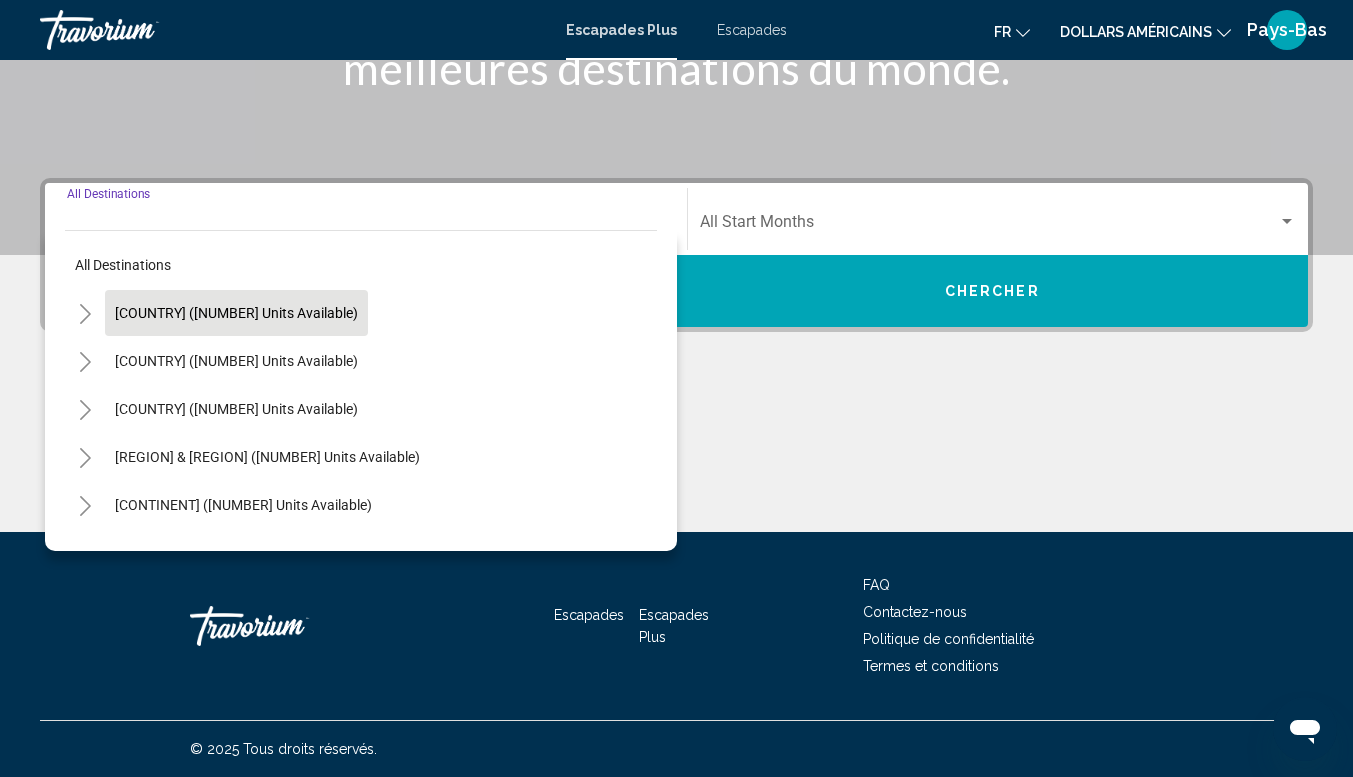 click on "United States (45,200 units available)" at bounding box center [236, 361] 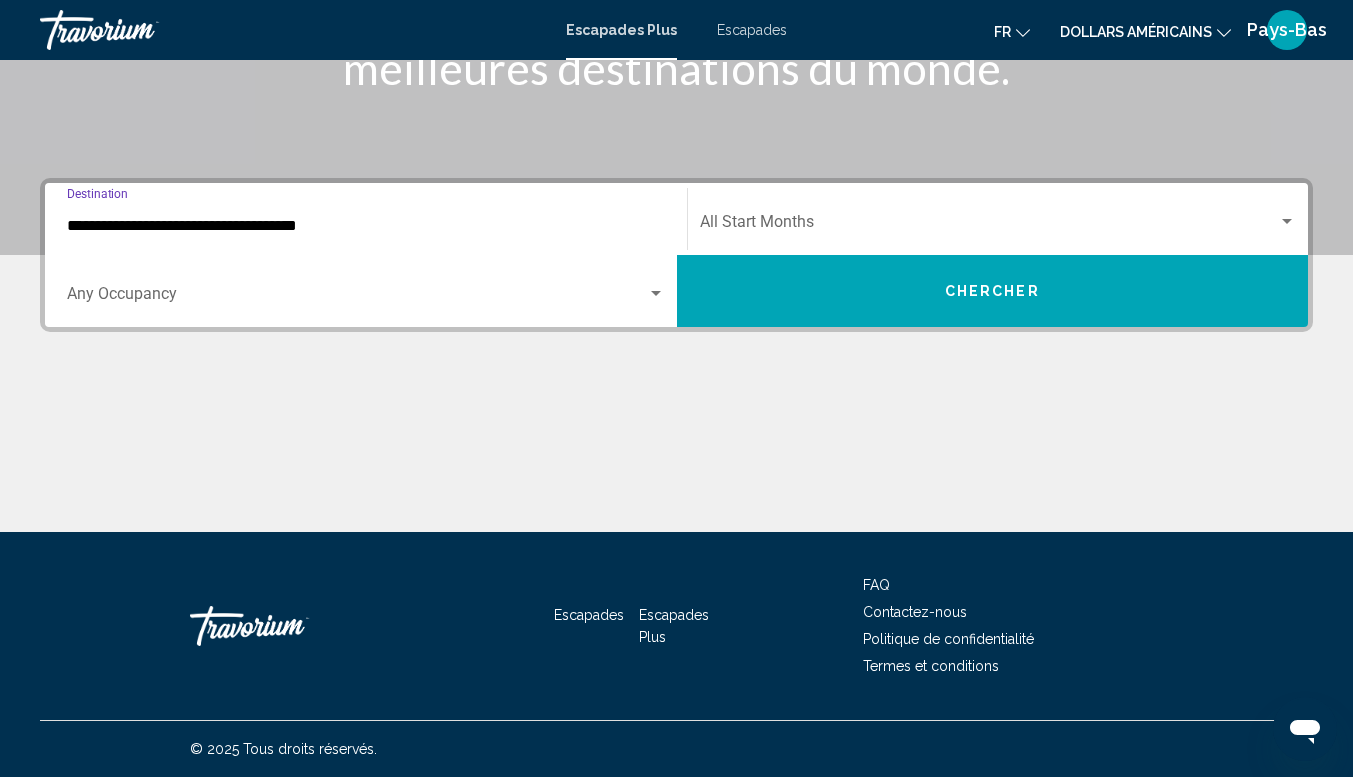 click on "Occupancy Any Occupancy" at bounding box center [366, 291] 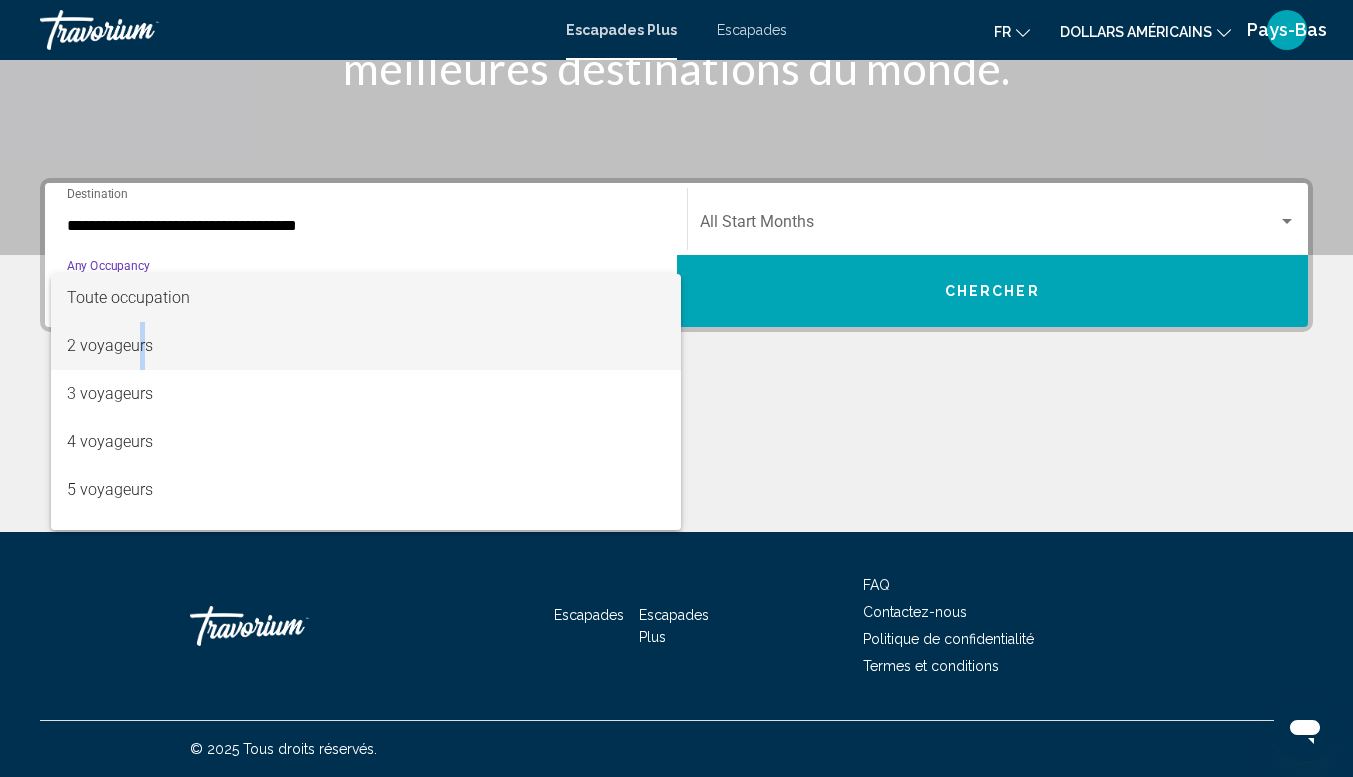 click on "2 voyageurs" at bounding box center (110, 345) 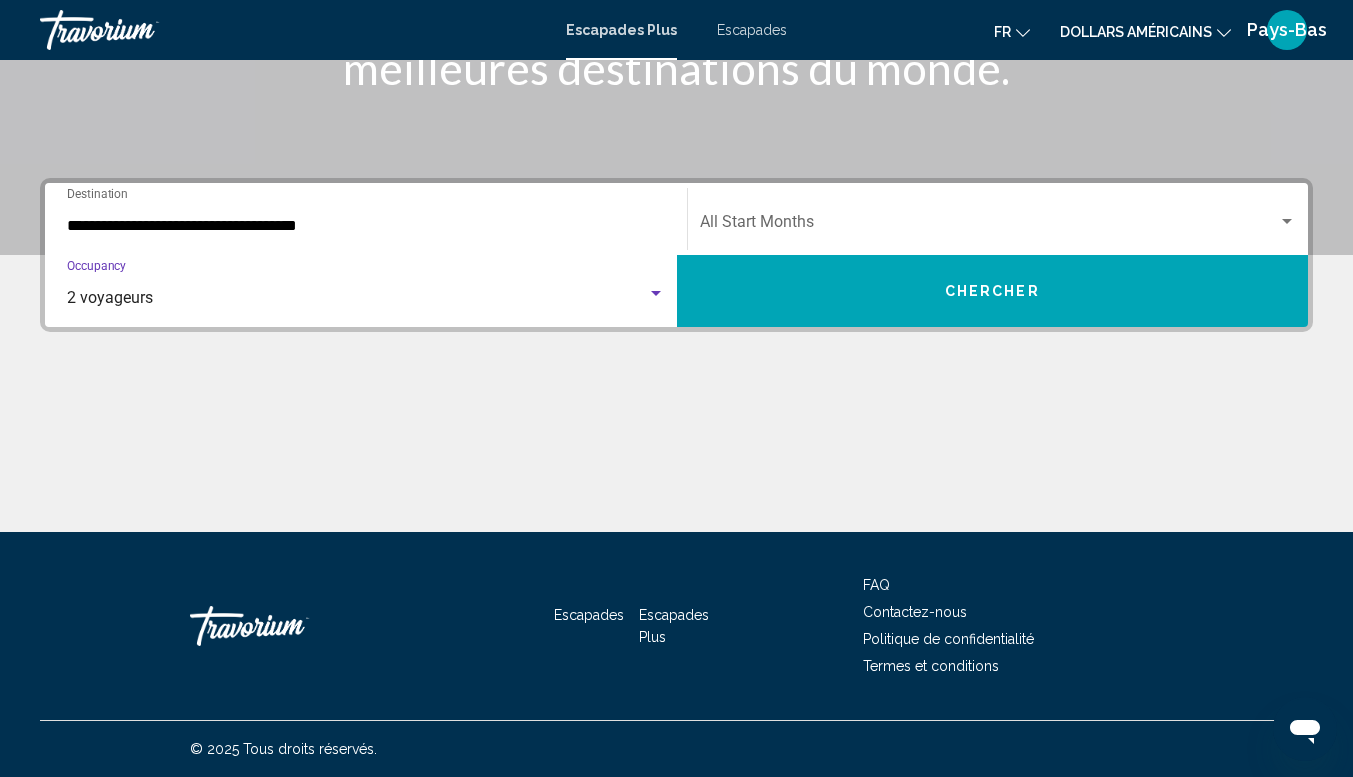 click on "Chercher" at bounding box center [993, 291] 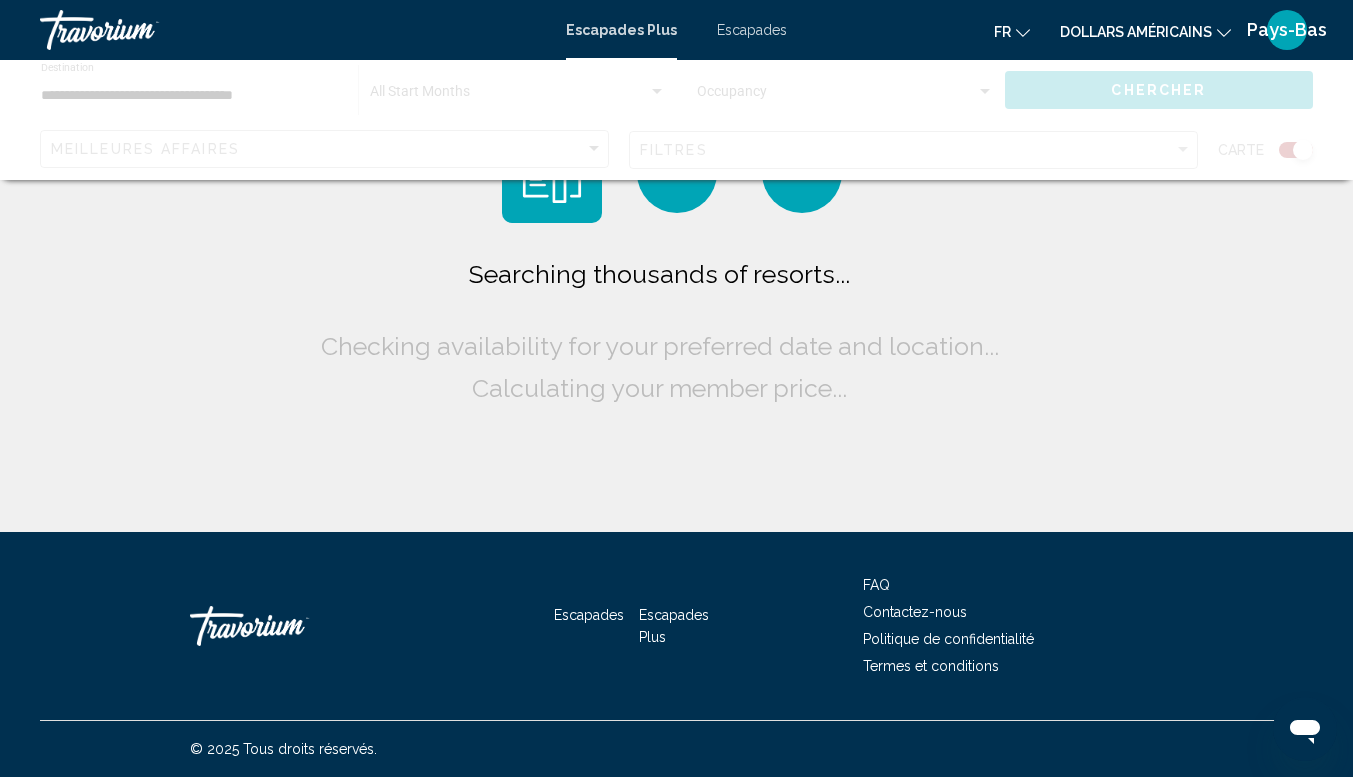 scroll, scrollTop: 0, scrollLeft: 0, axis: both 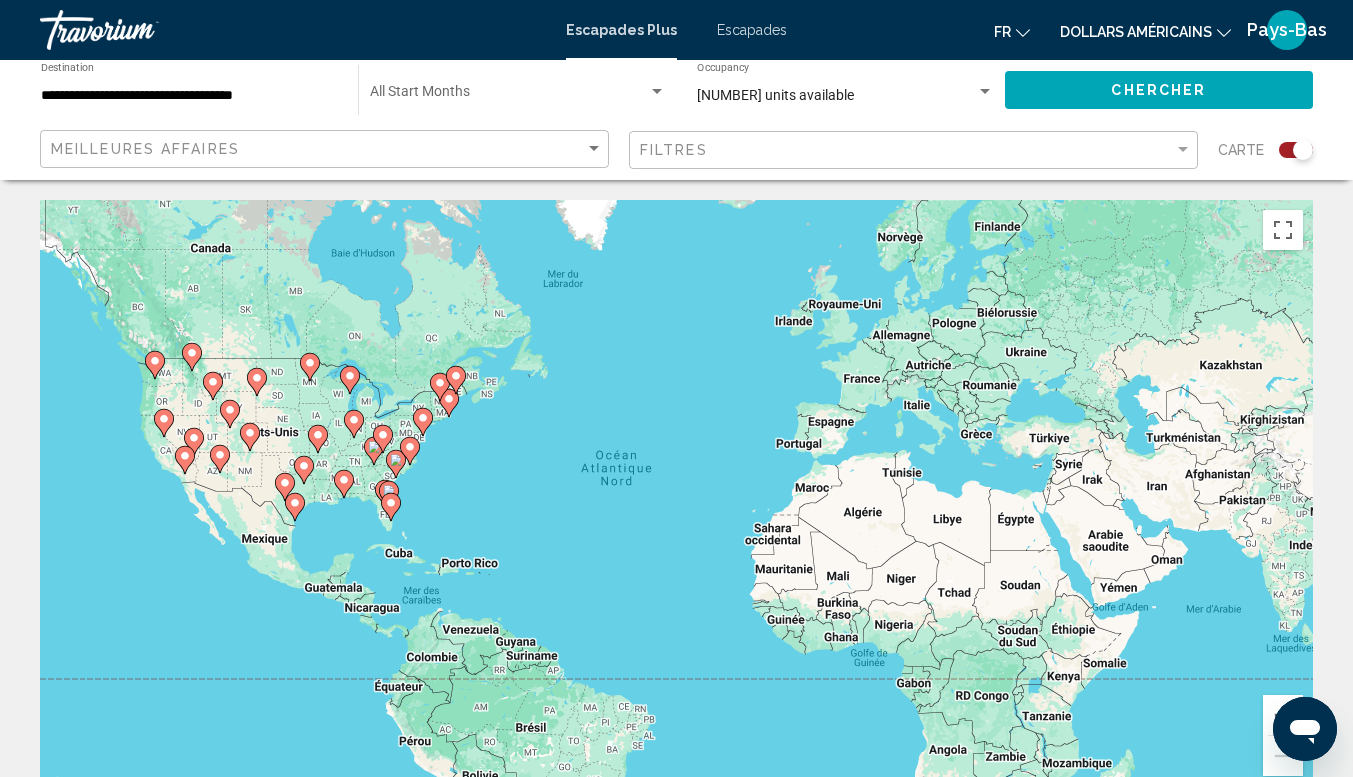 click on "Pour activer le glissement avec le clavier, appuyez sur Alt+Entrée. Une fois ce mode activé, utilisez les touches fléchées pour déplacer le repère. Pour valider le déplacement, appuyez sur Entrée. Pour annuler, appuyez sur Échap." at bounding box center [676, 500] 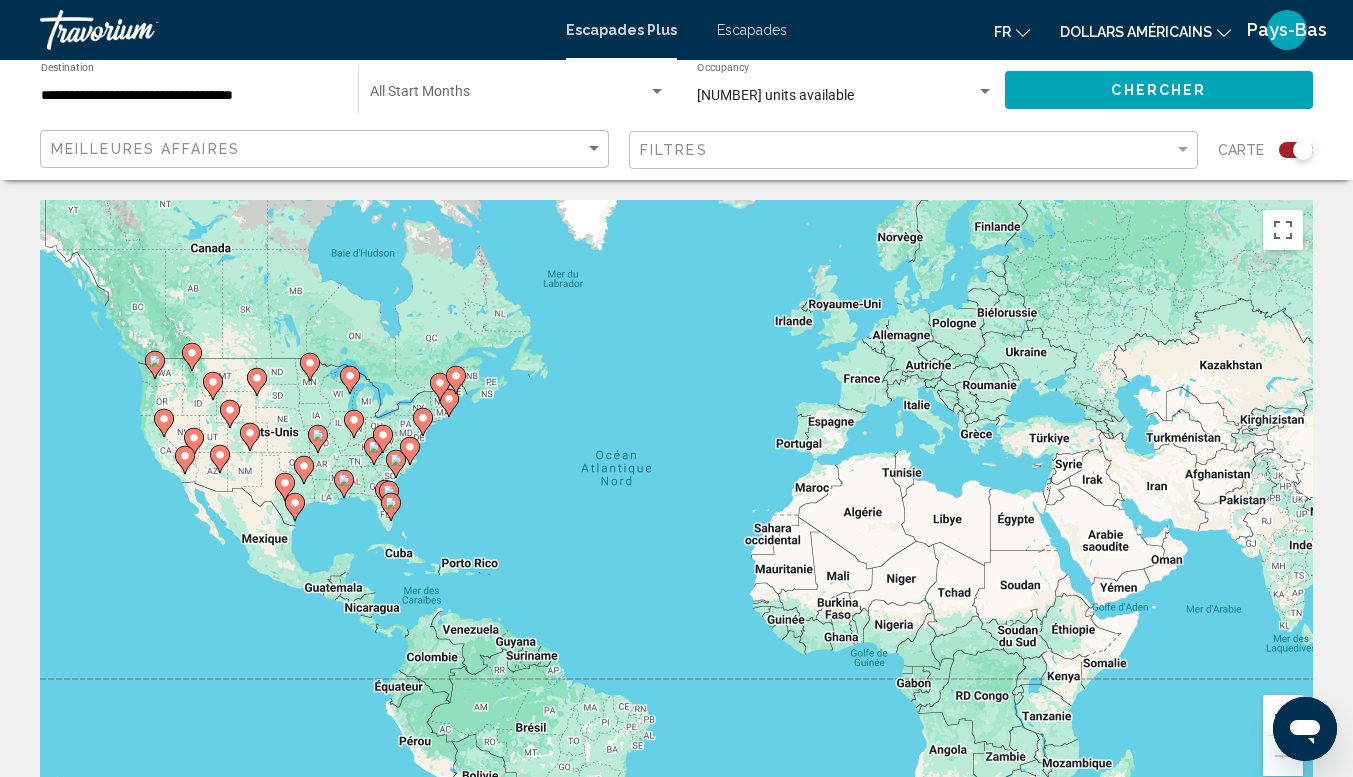 click on "Pour activer le glissement avec le clavier, appuyez sur Alt+Entrée. Une fois ce mode activé, utilisez les touches fléchées pour déplacer le repère. Pour valider le déplacement, appuyez sur Entrée. Pour annuler, appuyez sur Échap." at bounding box center (676, 500) 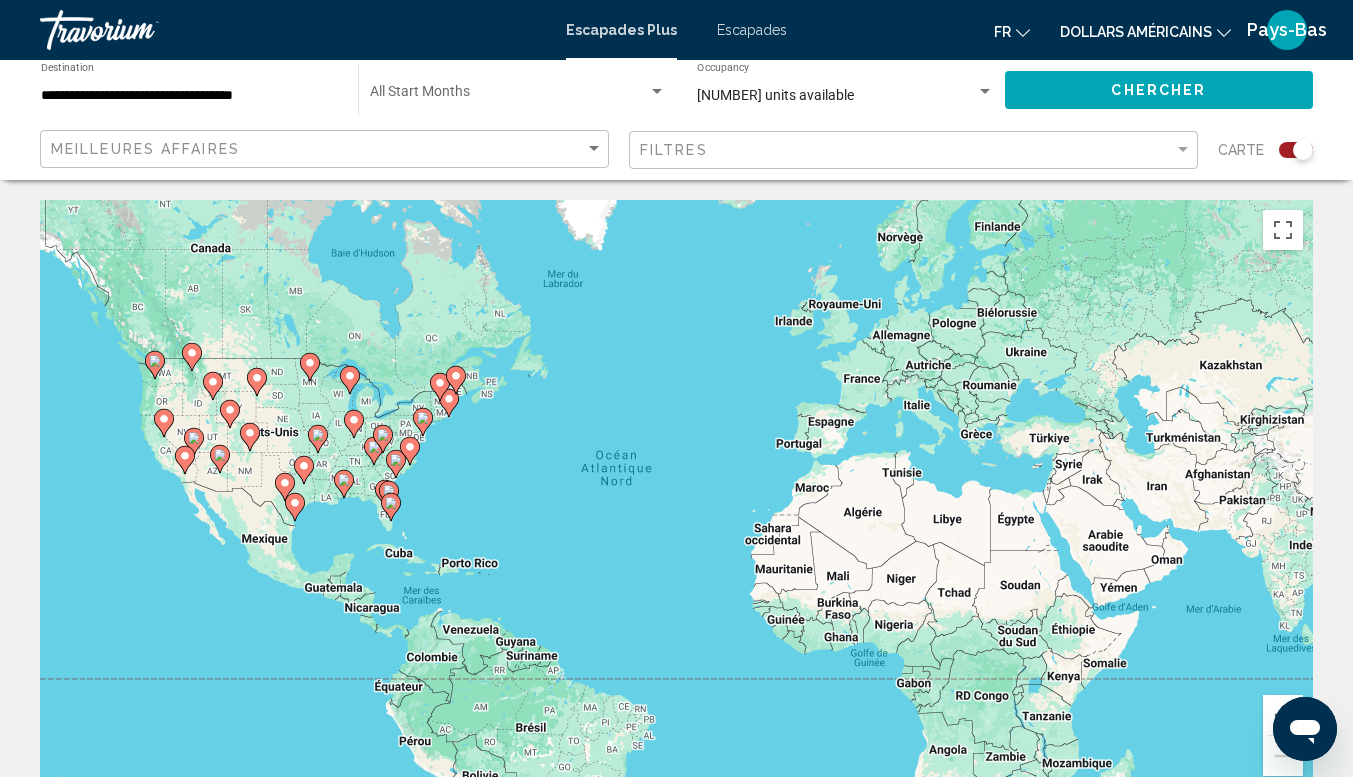 click on "Pour activer le glissement avec le clavier, appuyez sur Alt+Entrée. Une fois ce mode activé, utilisez les touches fléchées pour déplacer le repère. Pour valider le déplacement, appuyez sur Entrée. Pour annuler, appuyez sur Échap." at bounding box center (676, 500) 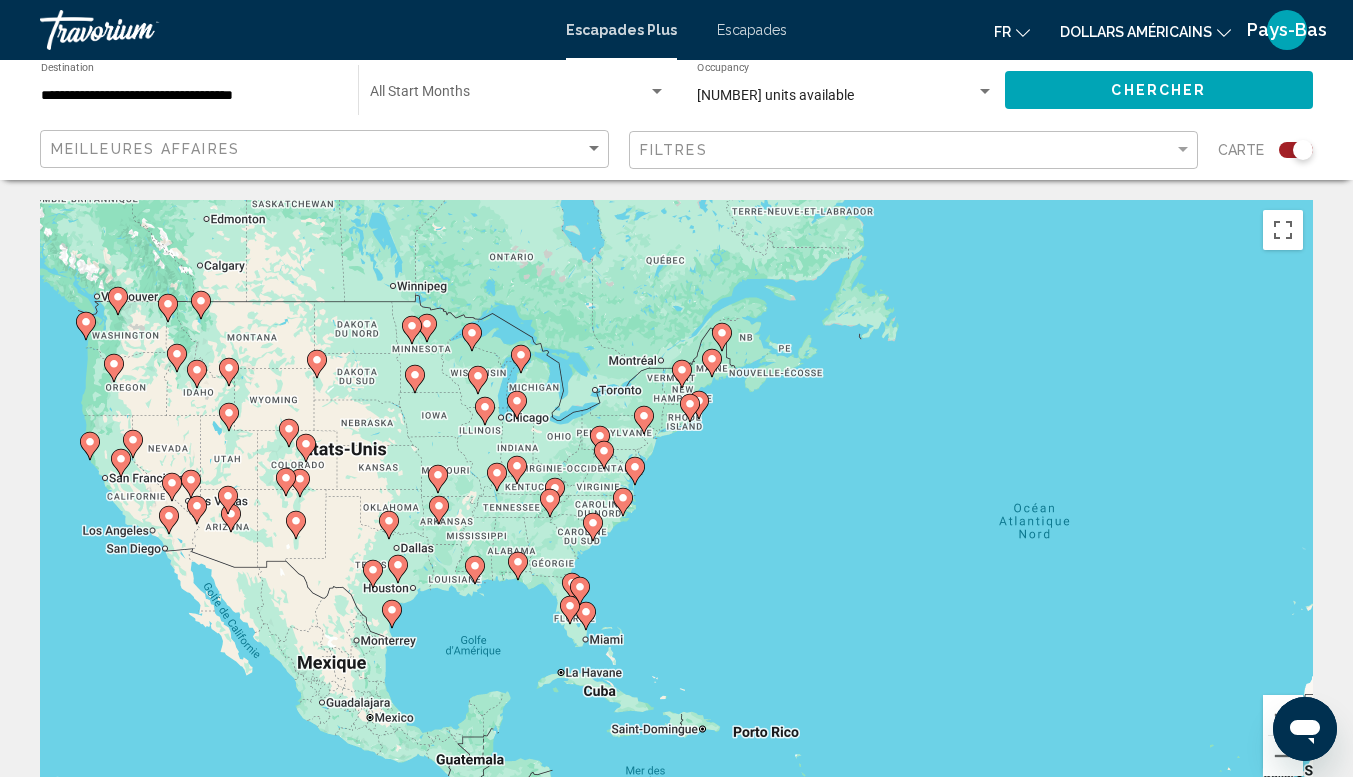 drag, startPoint x: 290, startPoint y: 405, endPoint x: 383, endPoint y: 393, distance: 93.770996 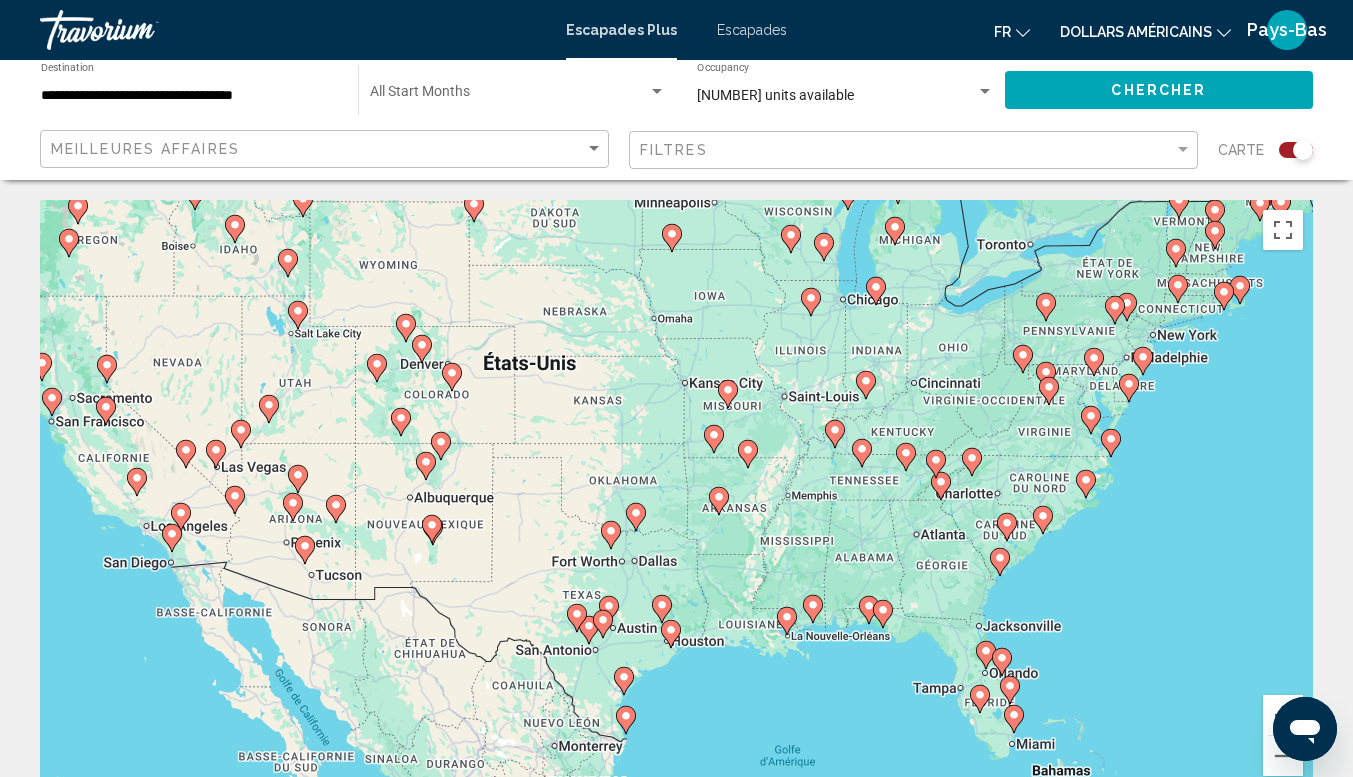 drag, startPoint x: 373, startPoint y: 436, endPoint x: 596, endPoint y: 344, distance: 241.23225 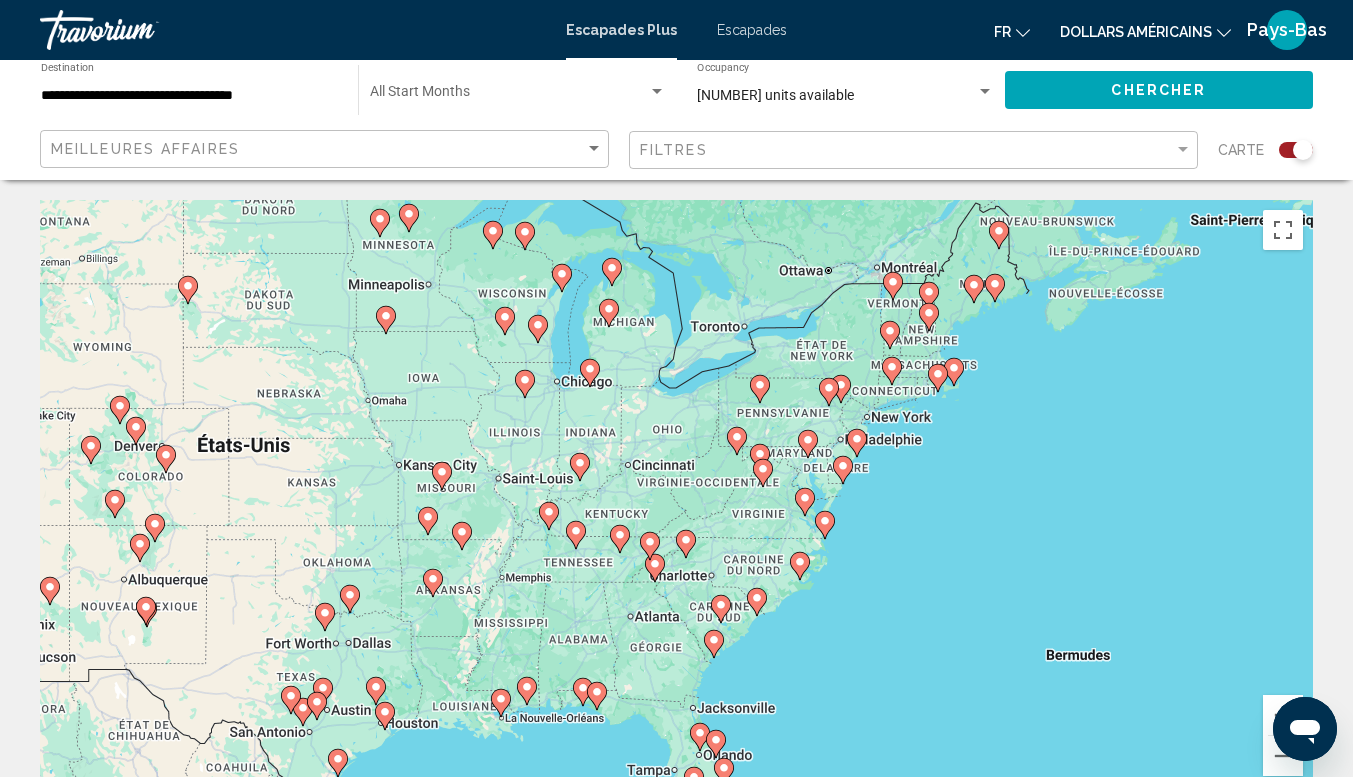drag, startPoint x: 958, startPoint y: 332, endPoint x: 661, endPoint y: 410, distance: 307.07166 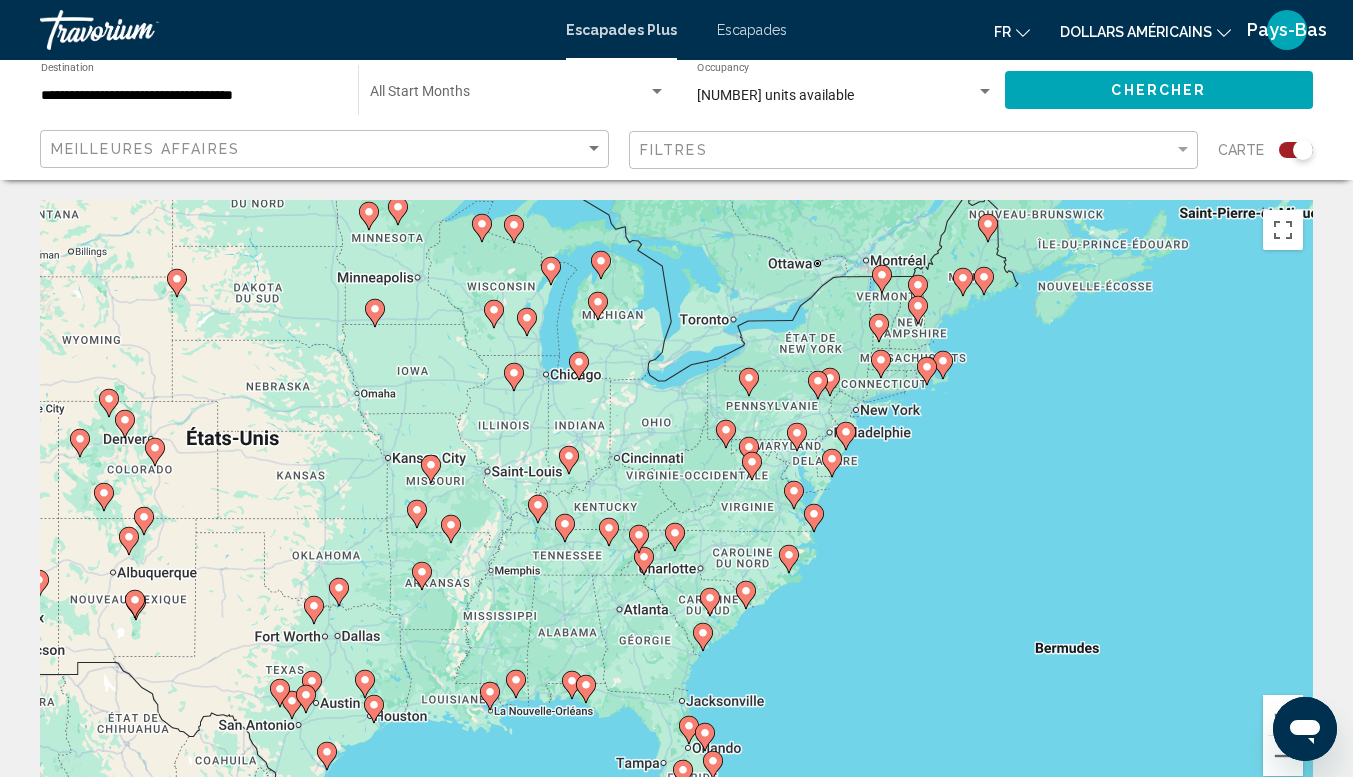 click on "Pour activer le glissement avec le clavier, appuyez sur Alt+Entrée. Une fois ce mode activé, utilisez les touches fléchées pour déplacer le repère. Pour valider le déplacement, appuyez sur Entrée. Pour annuler, appuyez sur Échap." at bounding box center (676, 500) 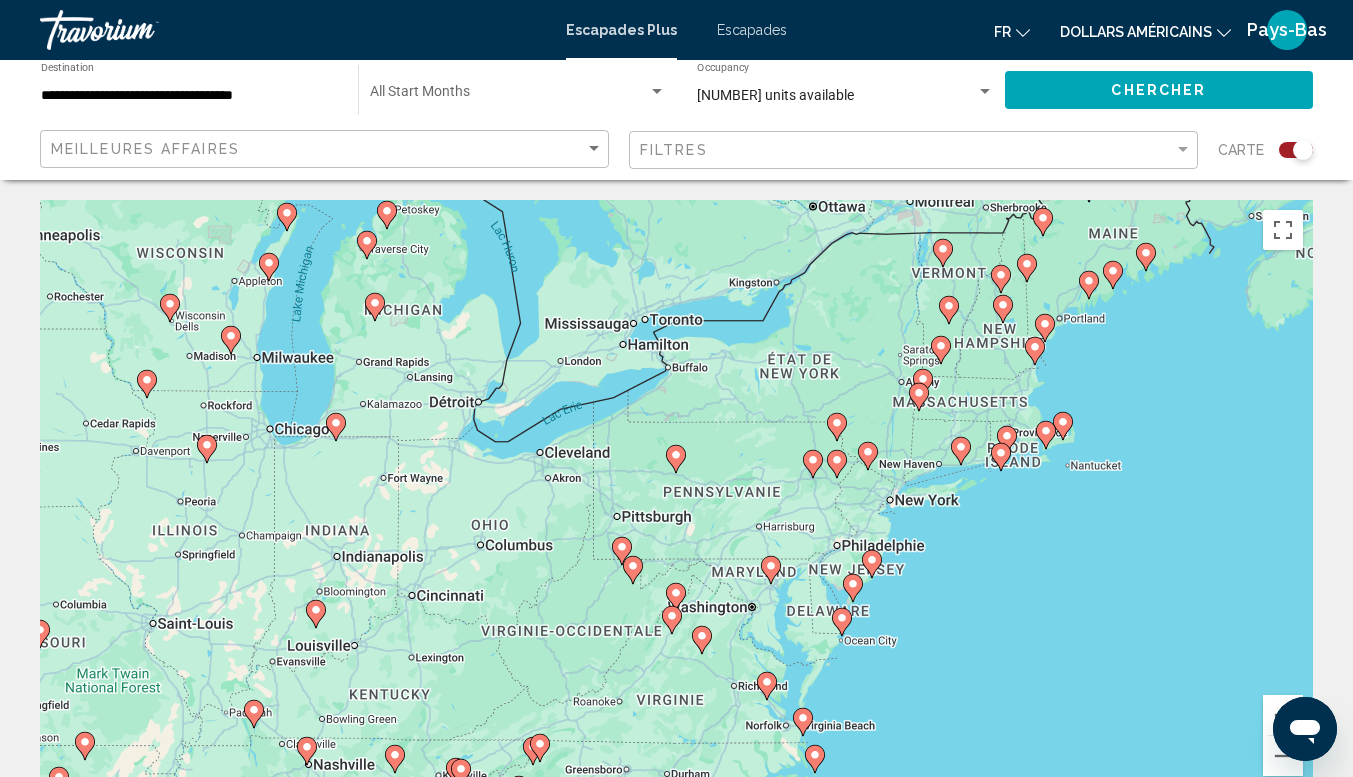 click on "Pour activer le glissement avec le clavier, appuyez sur Alt+Entrée. Une fois ce mode activé, utilisez les touches fléchées pour déplacer le repère. Pour valider le déplacement, appuyez sur Entrée. Pour annuler, appuyez sur Échap." at bounding box center (676, 500) 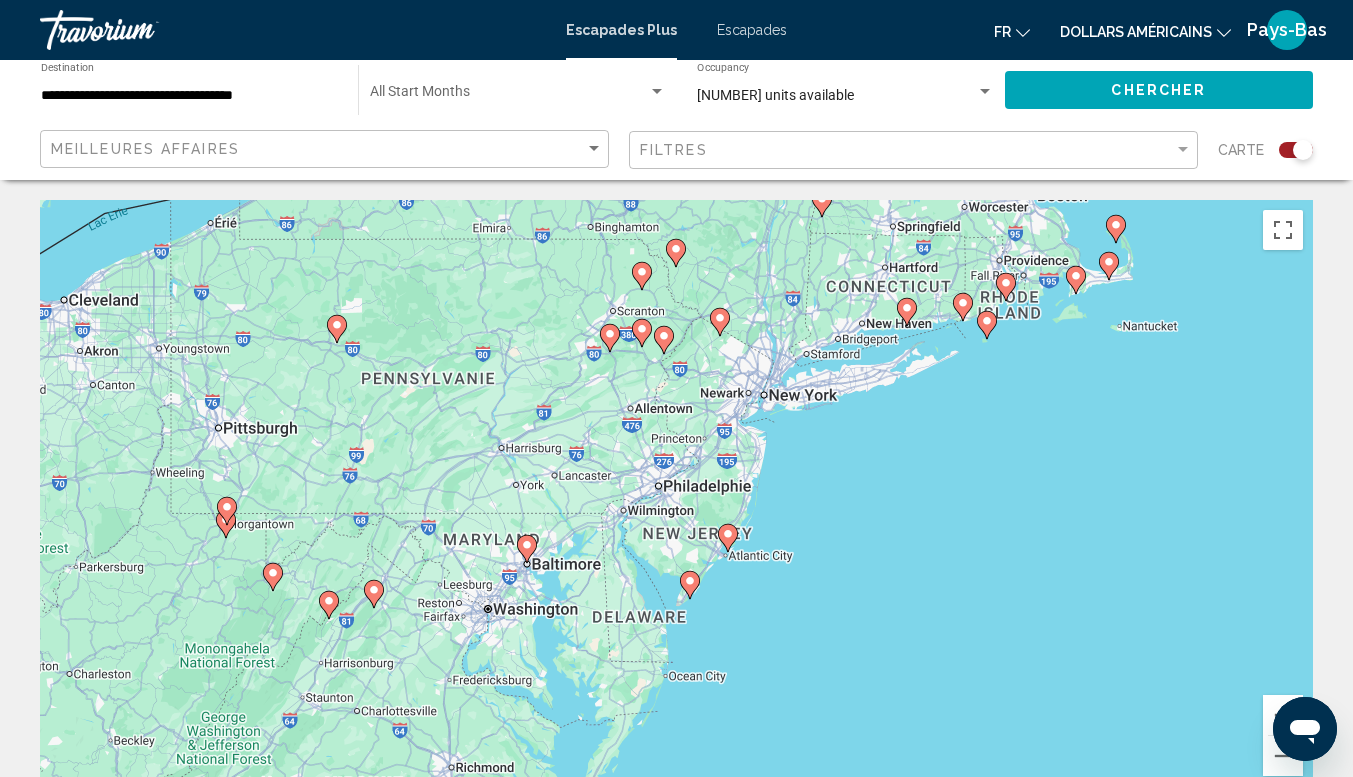 drag, startPoint x: 902, startPoint y: 525, endPoint x: 747, endPoint y: 305, distance: 269.11893 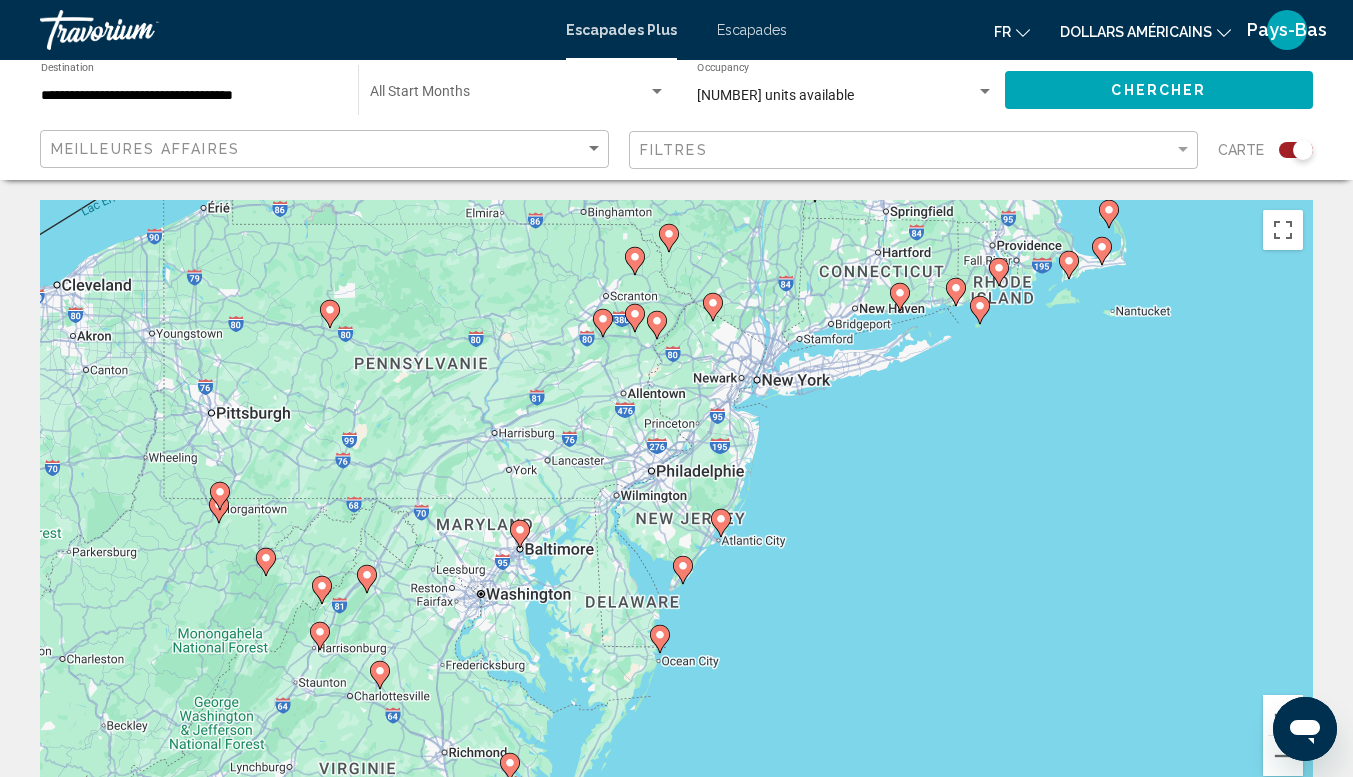click on "Pour activer le glissement avec le clavier, appuyez sur Alt+Entrée. Une fois ce mode activé, utilisez les touches fléchées pour déplacer le repère. Pour valider le déplacement, appuyez sur Entrée. Pour annuler, appuyez sur Échap." at bounding box center (676, 500) 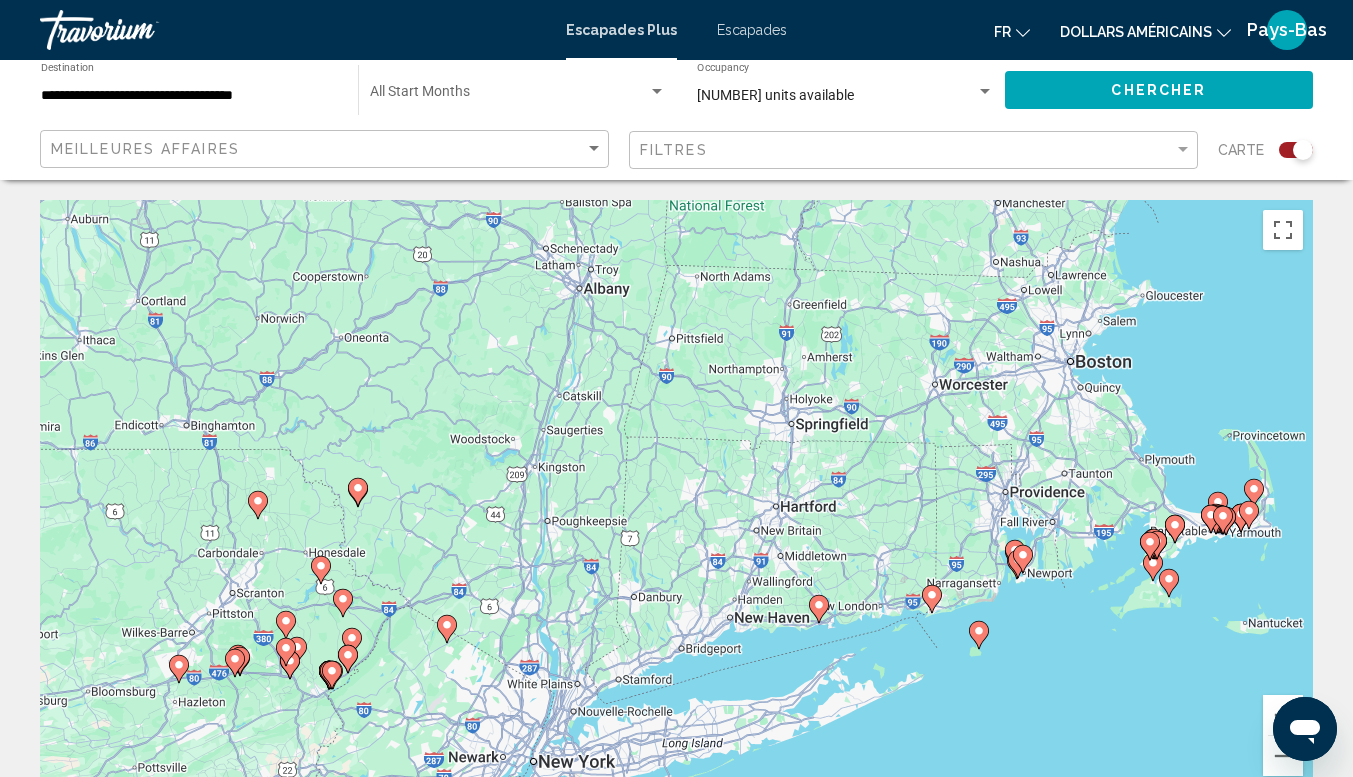 drag, startPoint x: 842, startPoint y: 251, endPoint x: 595, endPoint y: 631, distance: 453.2207 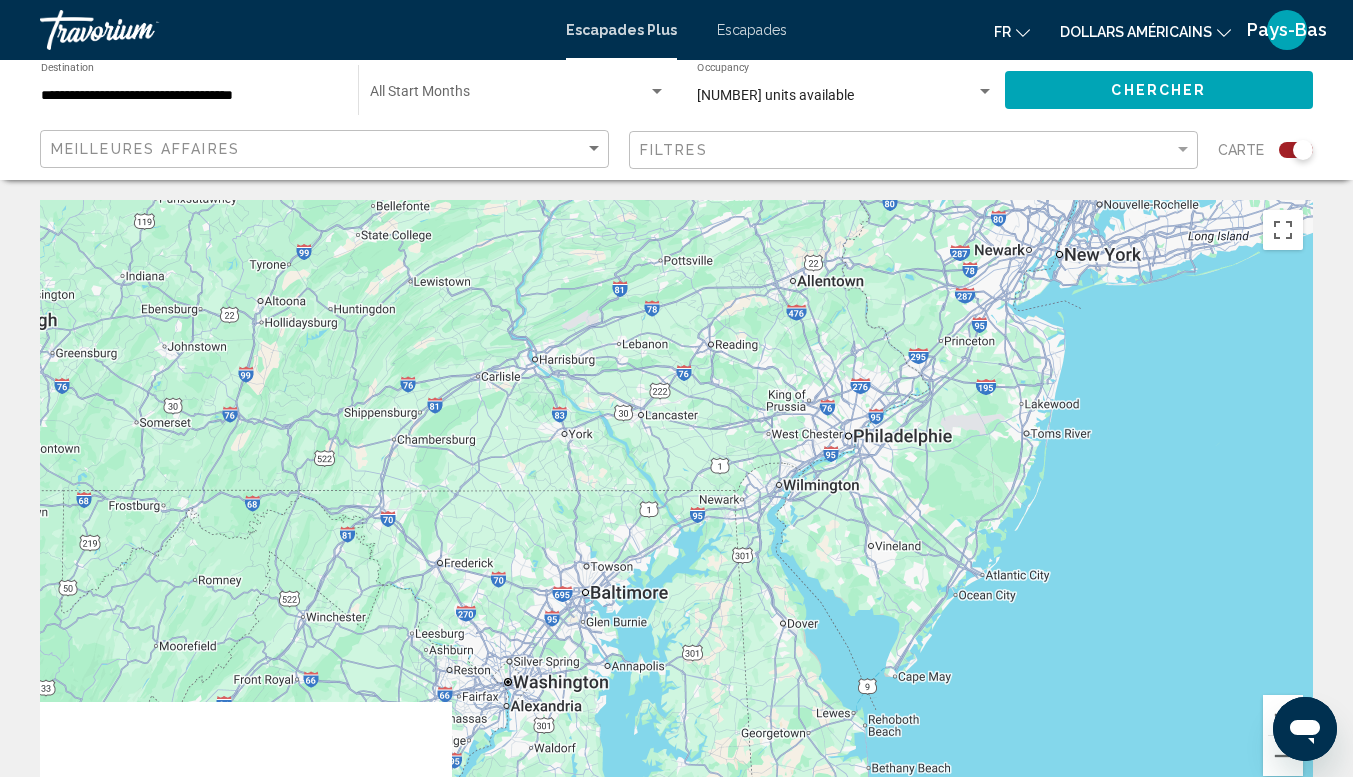 drag, startPoint x: 540, startPoint y: 636, endPoint x: 1114, endPoint y: 83, distance: 797.04767 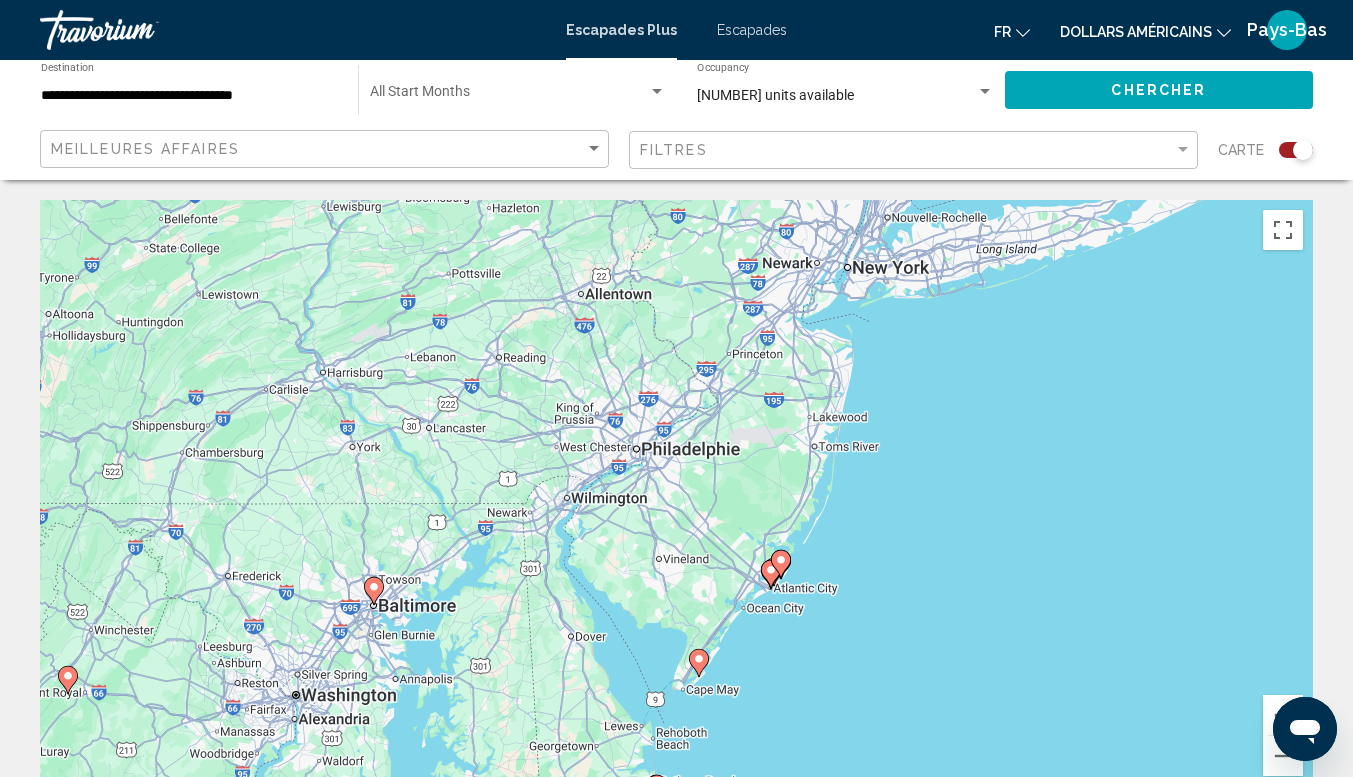 drag, startPoint x: 798, startPoint y: 599, endPoint x: 529, endPoint y: 676, distance: 279.8035 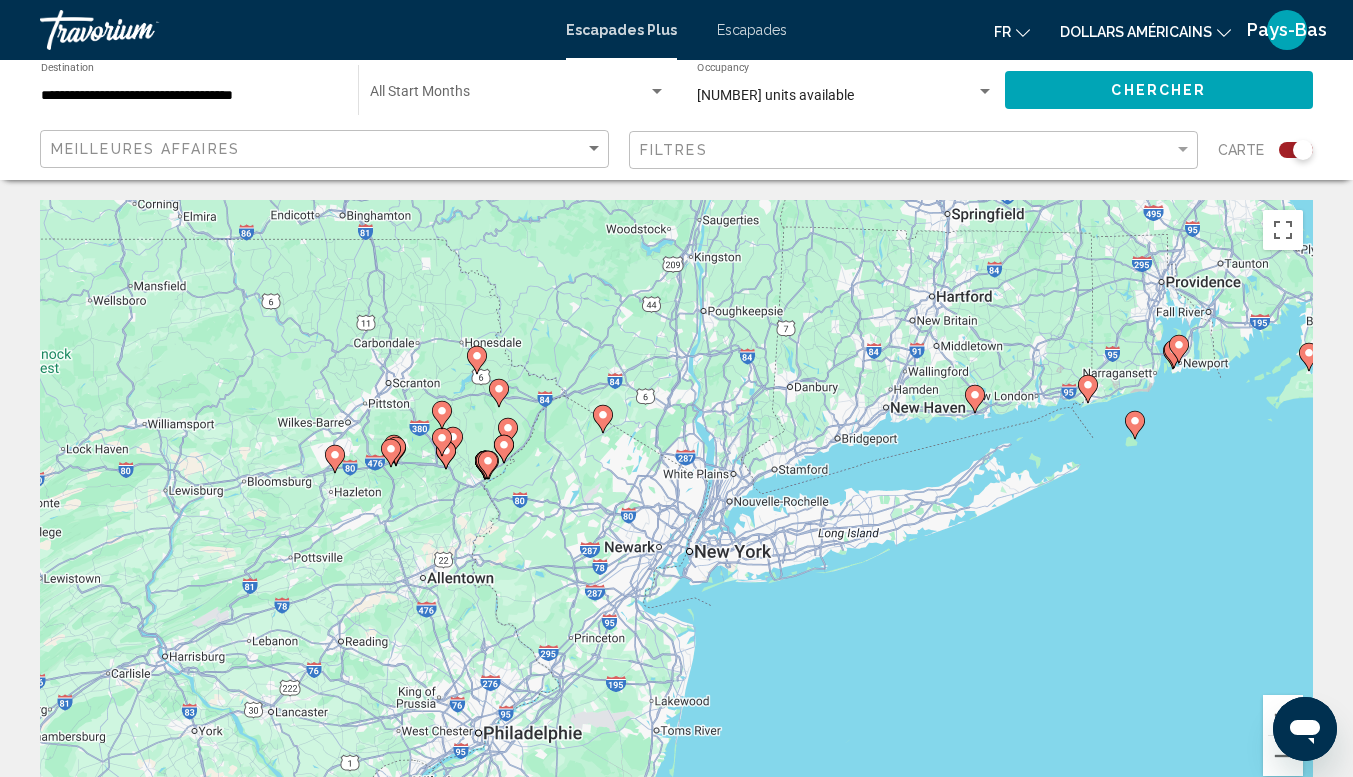 drag, startPoint x: 664, startPoint y: 321, endPoint x: 506, endPoint y: 597, distance: 318.02515 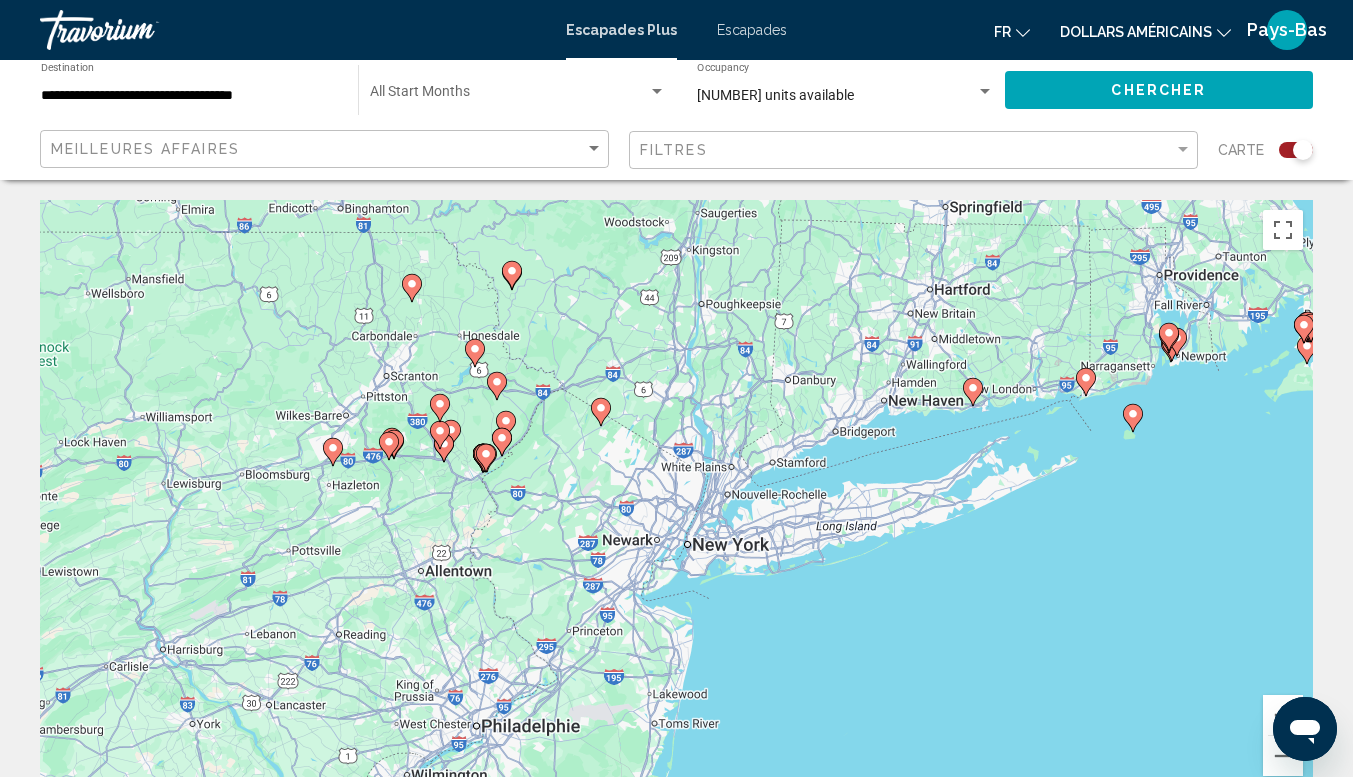 click at bounding box center (140, 30) 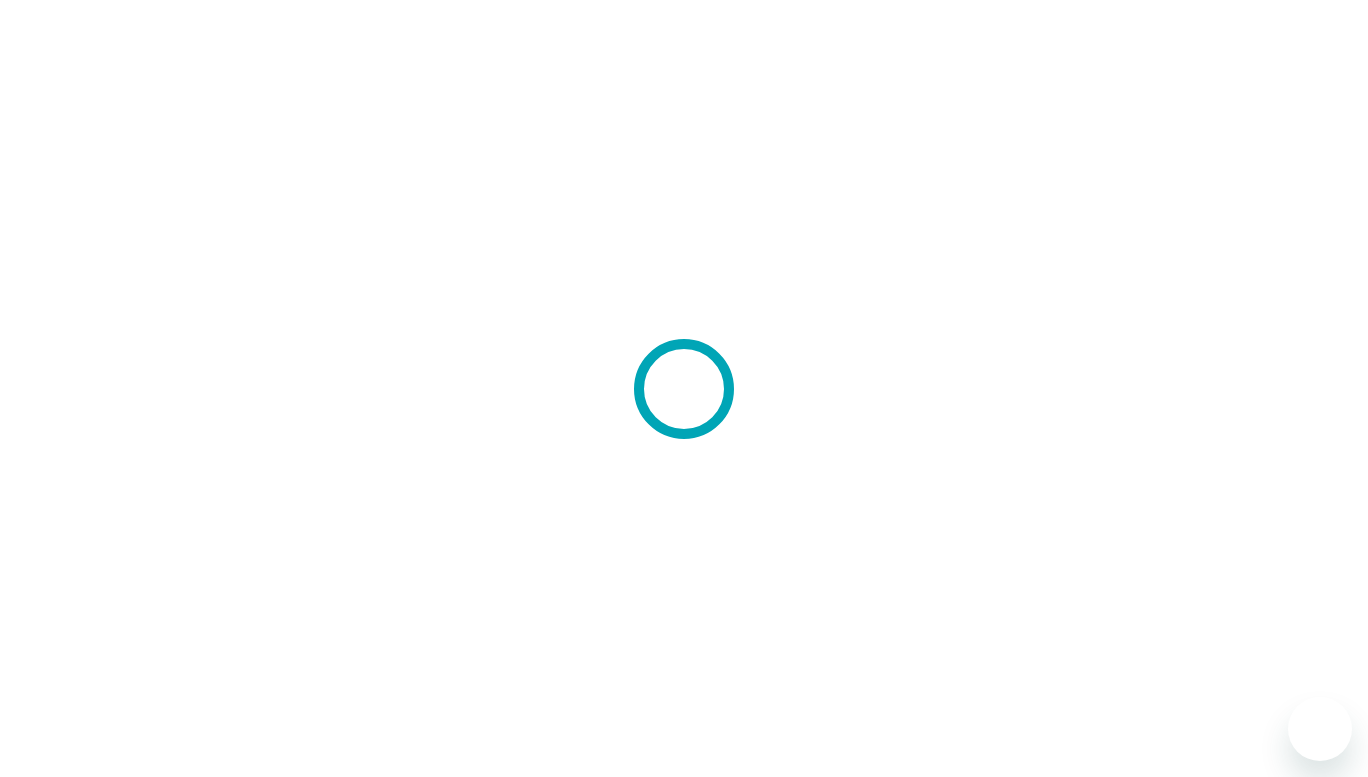 scroll, scrollTop: 0, scrollLeft: 0, axis: both 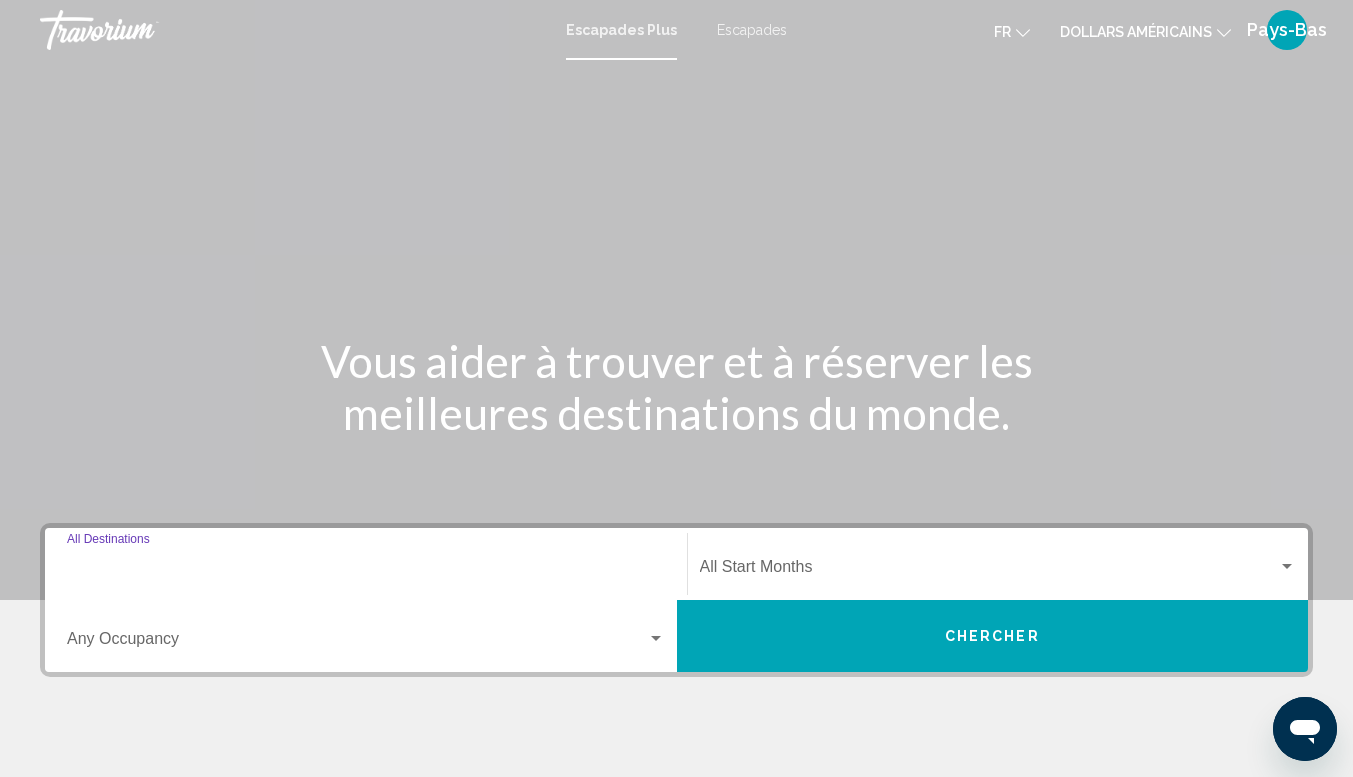 click on "Destination All Destinations" at bounding box center (366, 571) 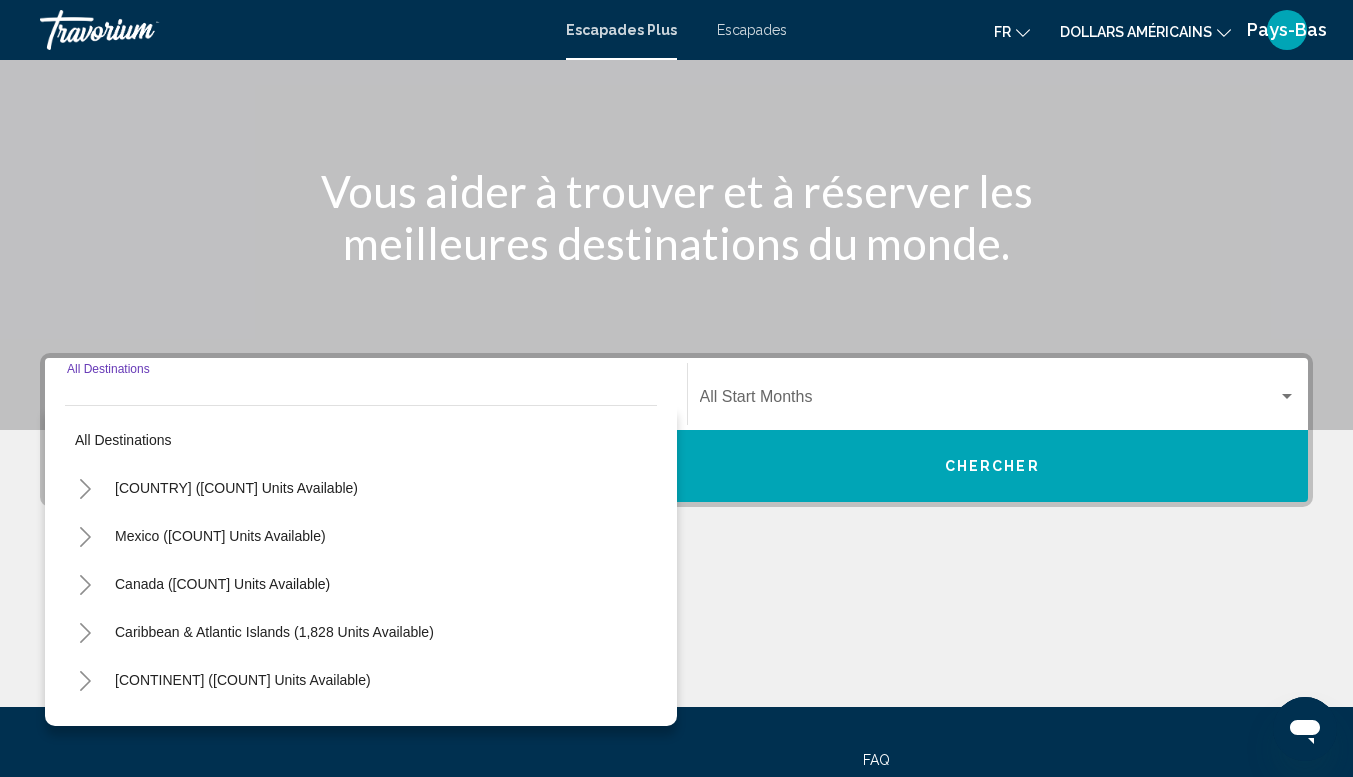 scroll, scrollTop: 345, scrollLeft: 0, axis: vertical 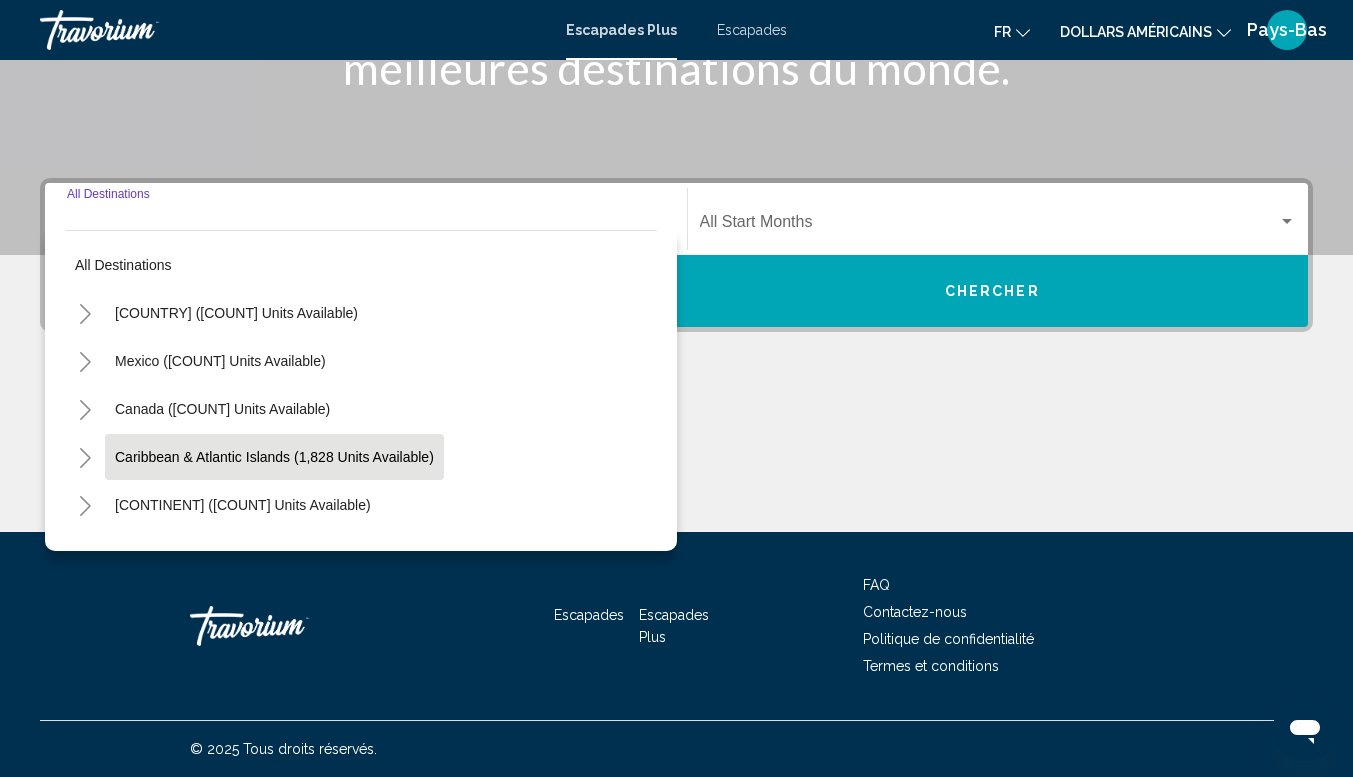 click on "Caribbean & Atlantic Islands (1,828 units available)" at bounding box center [243, 505] 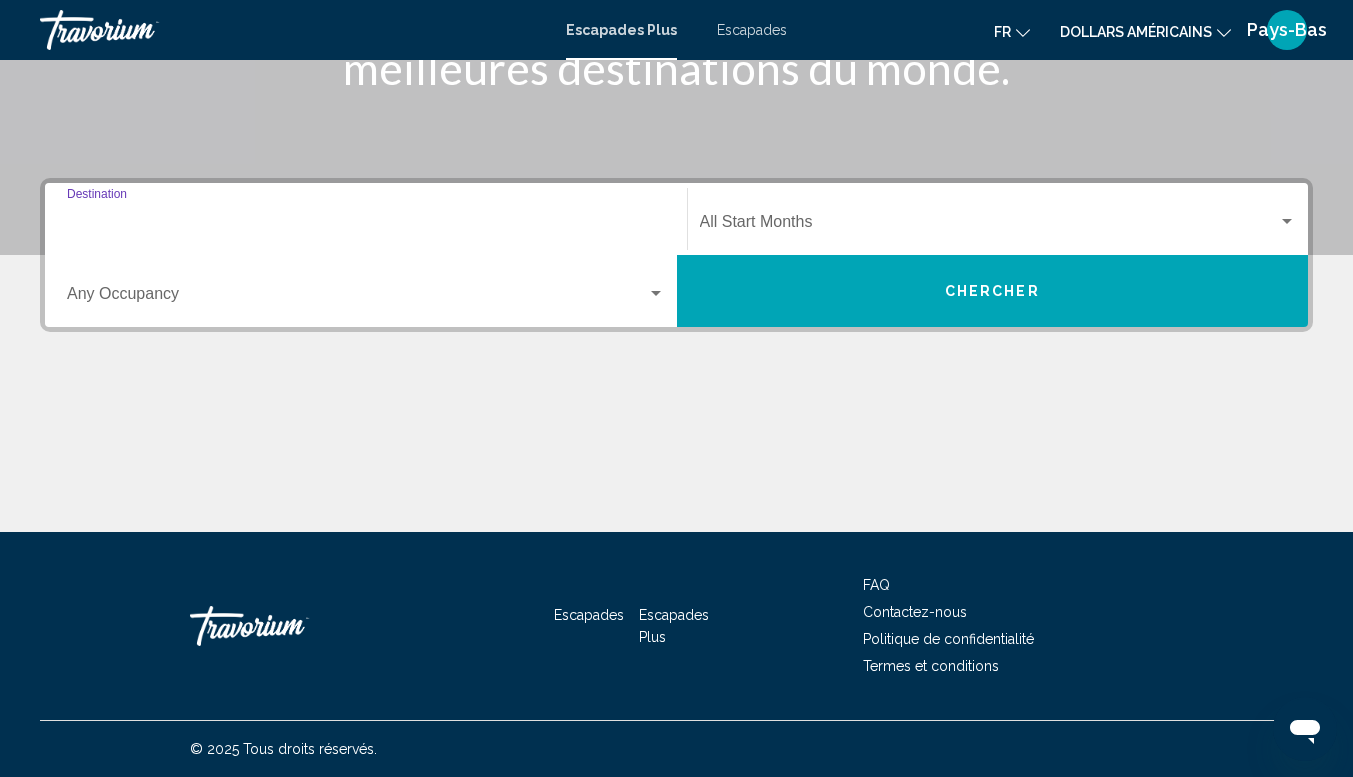 type on "**********" 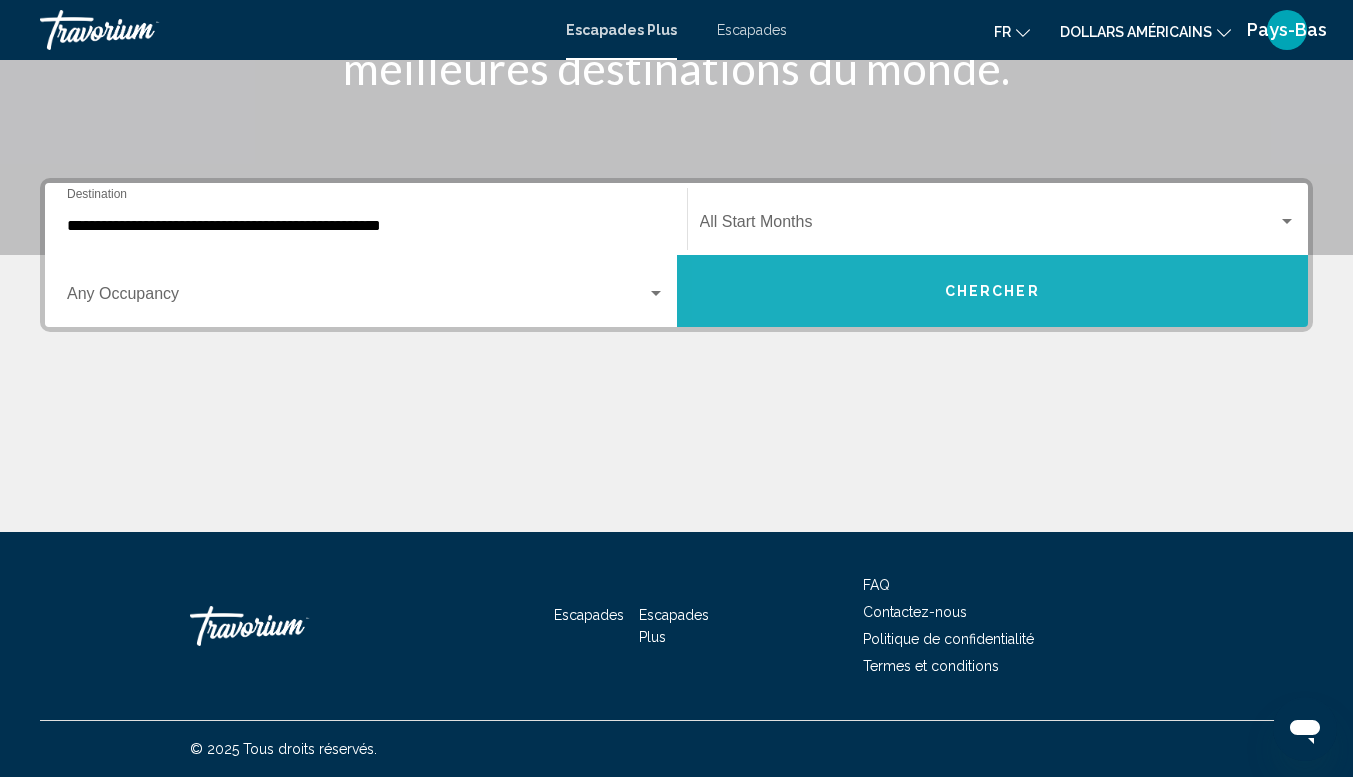 click on "Chercher" at bounding box center (993, 291) 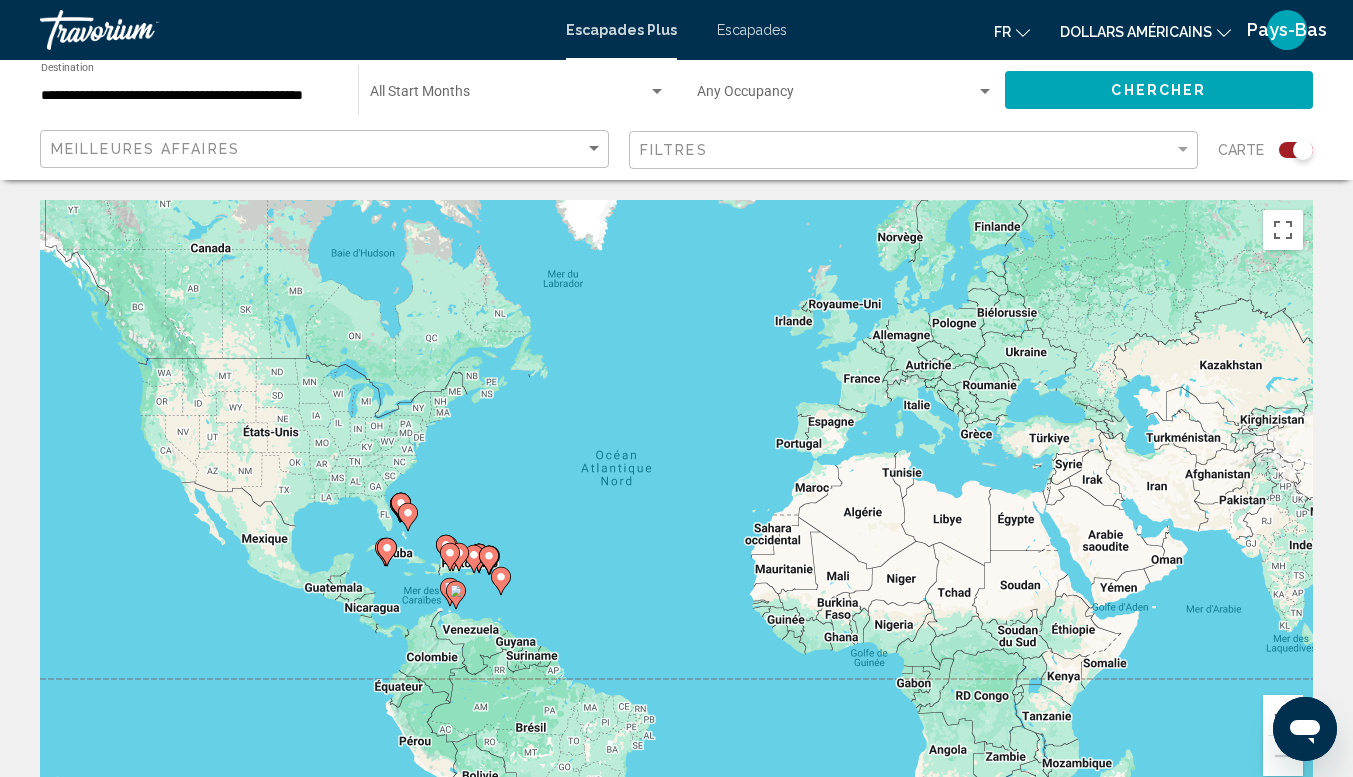 click on "Pour activer le glissement avec le clavier, appuyez sur Alt+Entrée. Une fois ce mode activé, utilisez les touches fléchées pour déplacer le repère. Pour valider le déplacement, appuyez sur Entrée. Pour annuler, appuyez sur Échap." at bounding box center [676, 500] 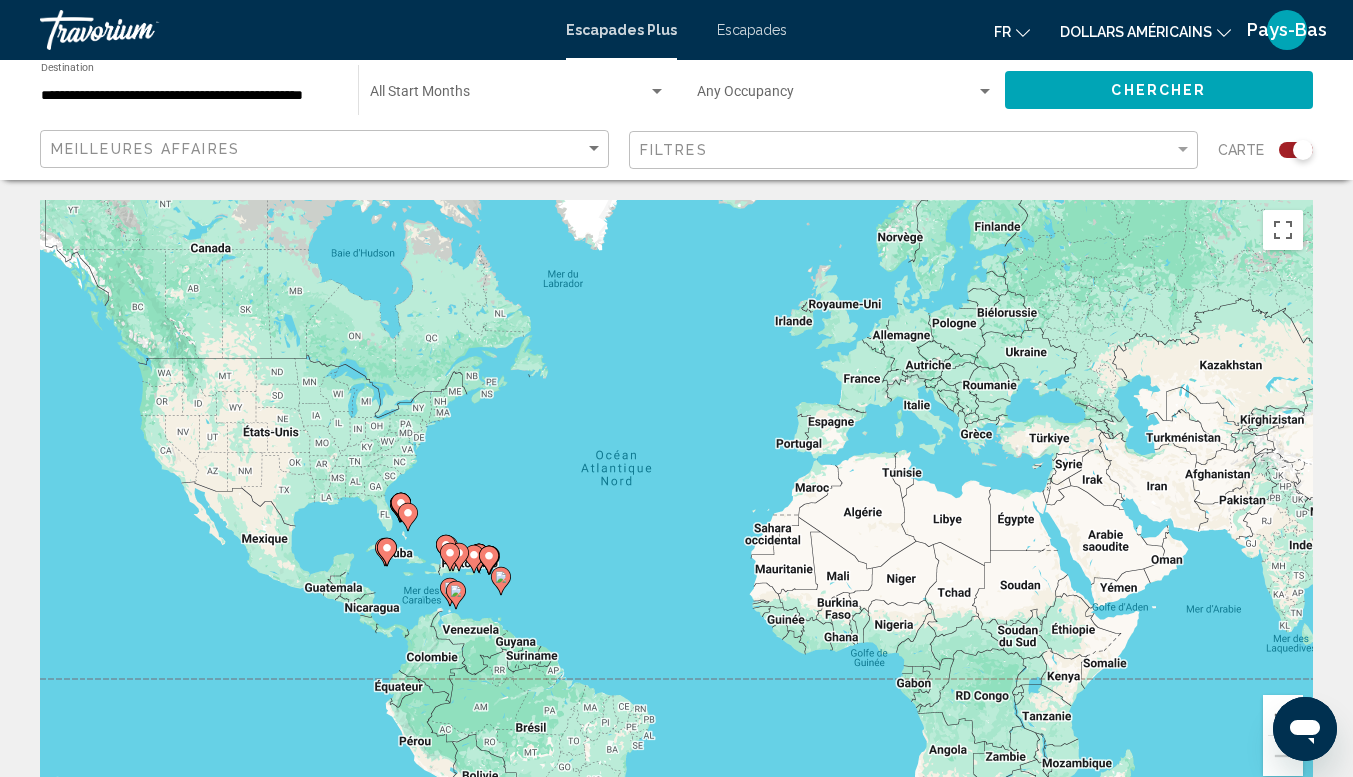 click on "Pour activer le glissement avec le clavier, appuyez sur Alt+Entrée. Une fois ce mode activé, utilisez les touches fléchées pour déplacer le repère. Pour valider le déplacement, appuyez sur Entrée. Pour annuler, appuyez sur Échap." at bounding box center (676, 500) 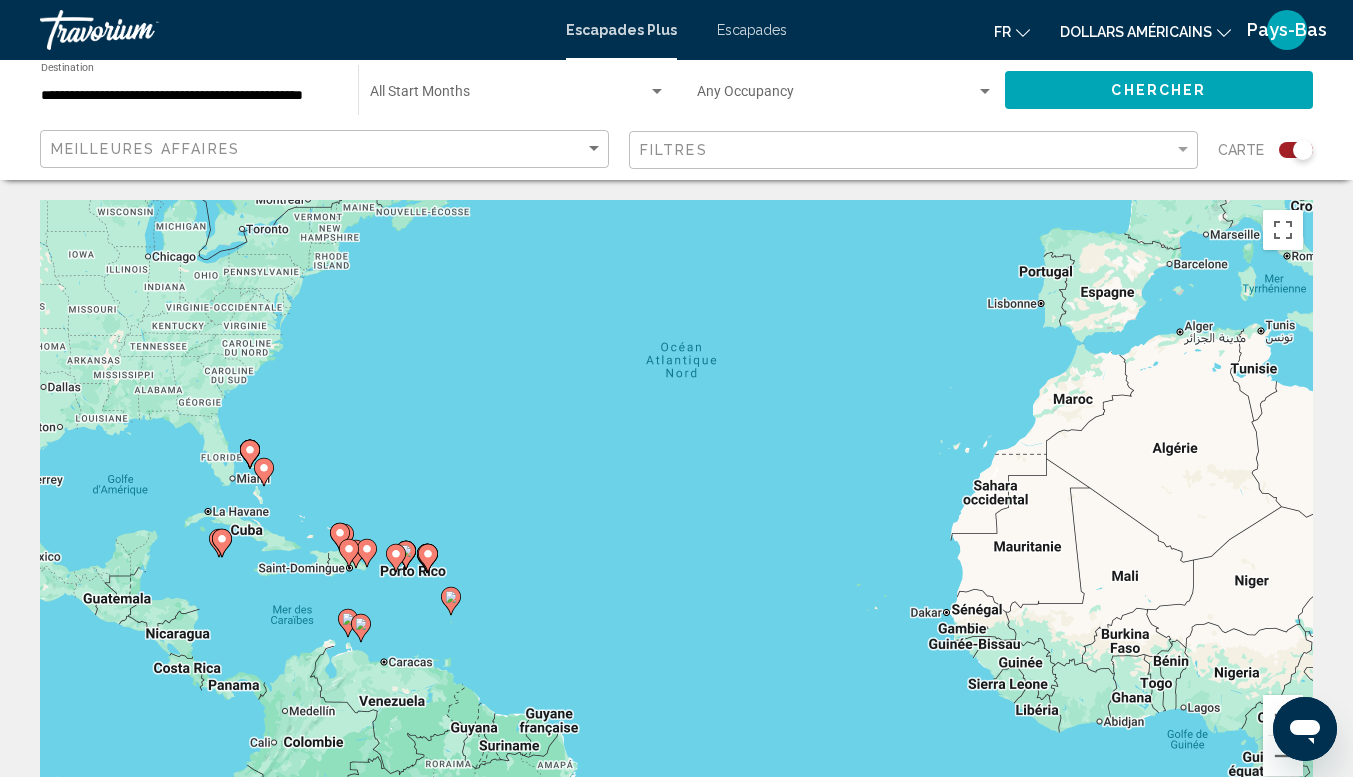 click on "Pour activer le glissement avec le clavier, appuyez sur Alt+Entrée. Une fois ce mode activé, utilisez les touches fléchées pour déplacer le repère. Pour valider le déplacement, appuyez sur Entrée. Pour annuler, appuyez sur Échap." at bounding box center [676, 500] 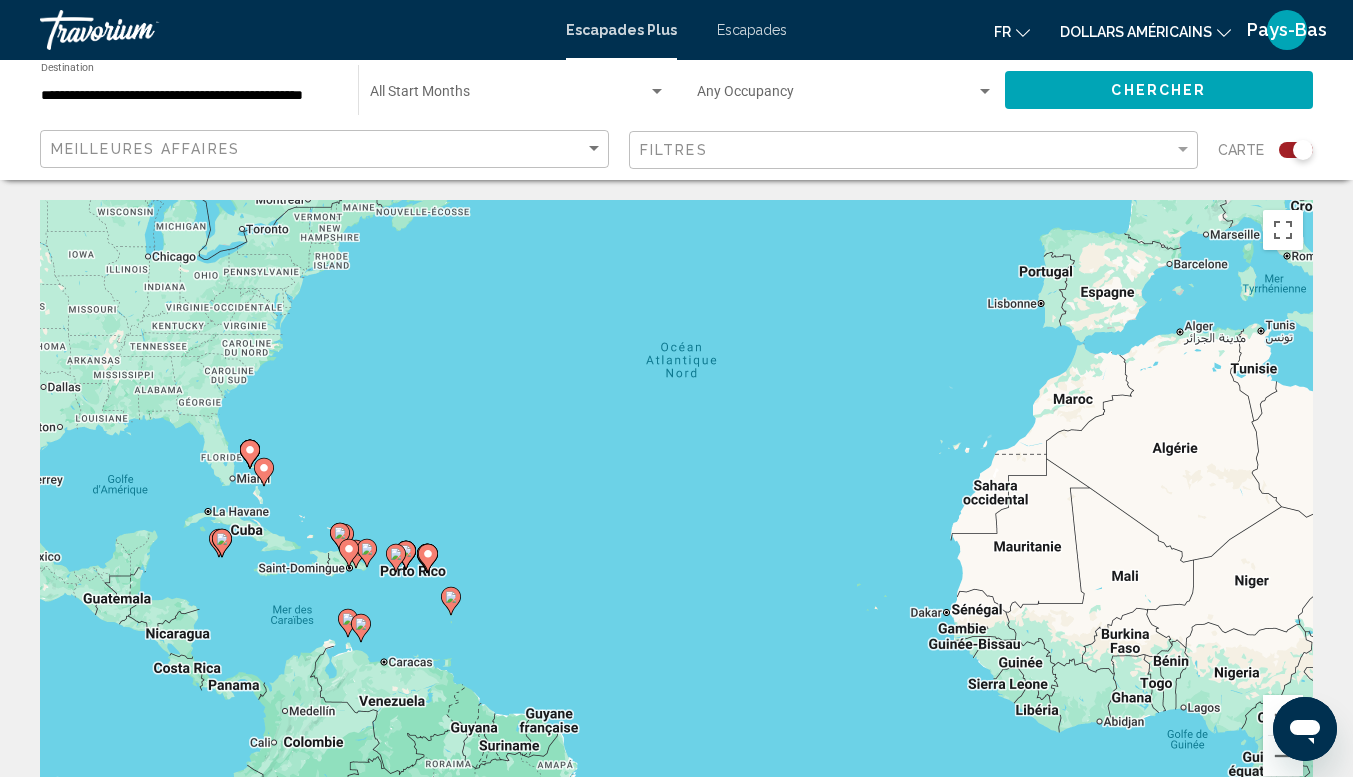 click on "Pour activer le glissement avec le clavier, appuyez sur Alt+Entrée. Une fois ce mode activé, utilisez les touches fléchées pour déplacer le repère. Pour valider le déplacement, appuyez sur Entrée. Pour annuler, appuyez sur Échap." at bounding box center [676, 500] 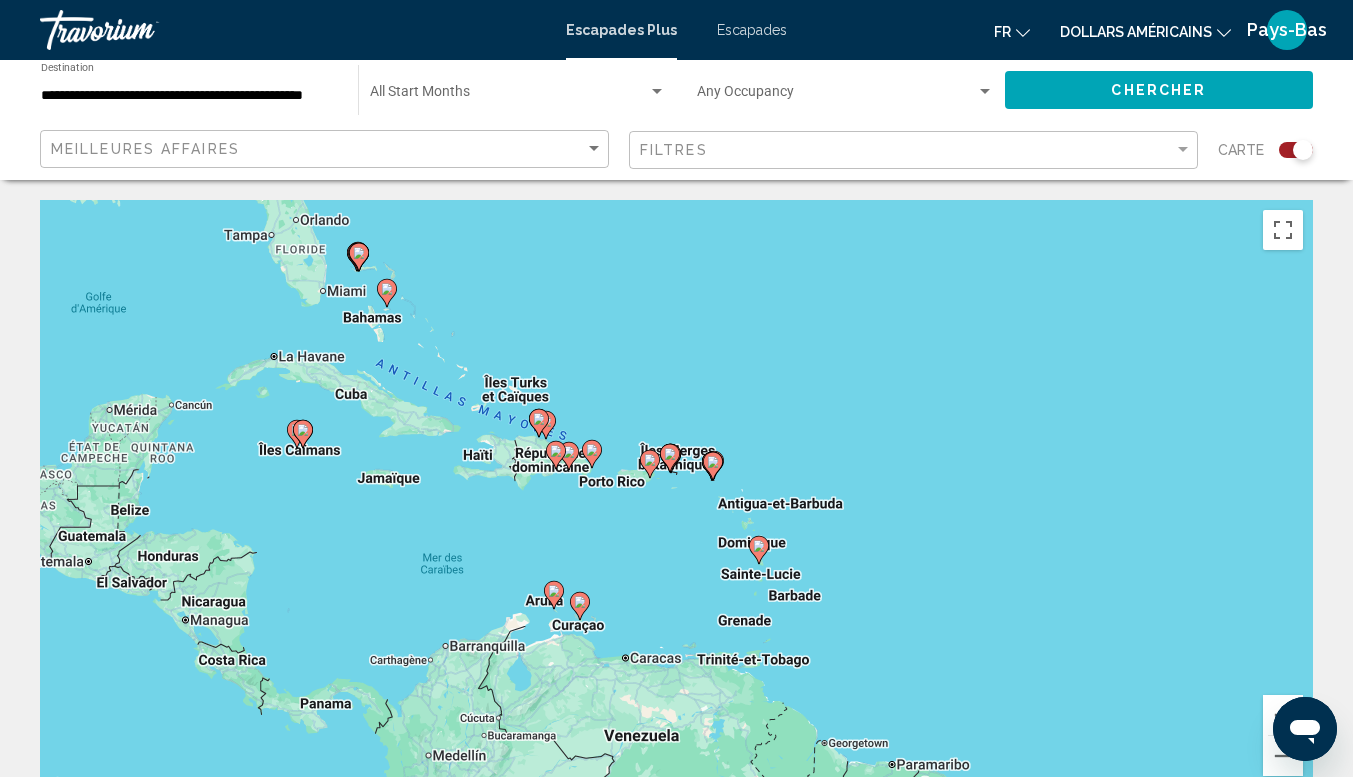drag, startPoint x: 362, startPoint y: 546, endPoint x: 777, endPoint y: 448, distance: 426.41412 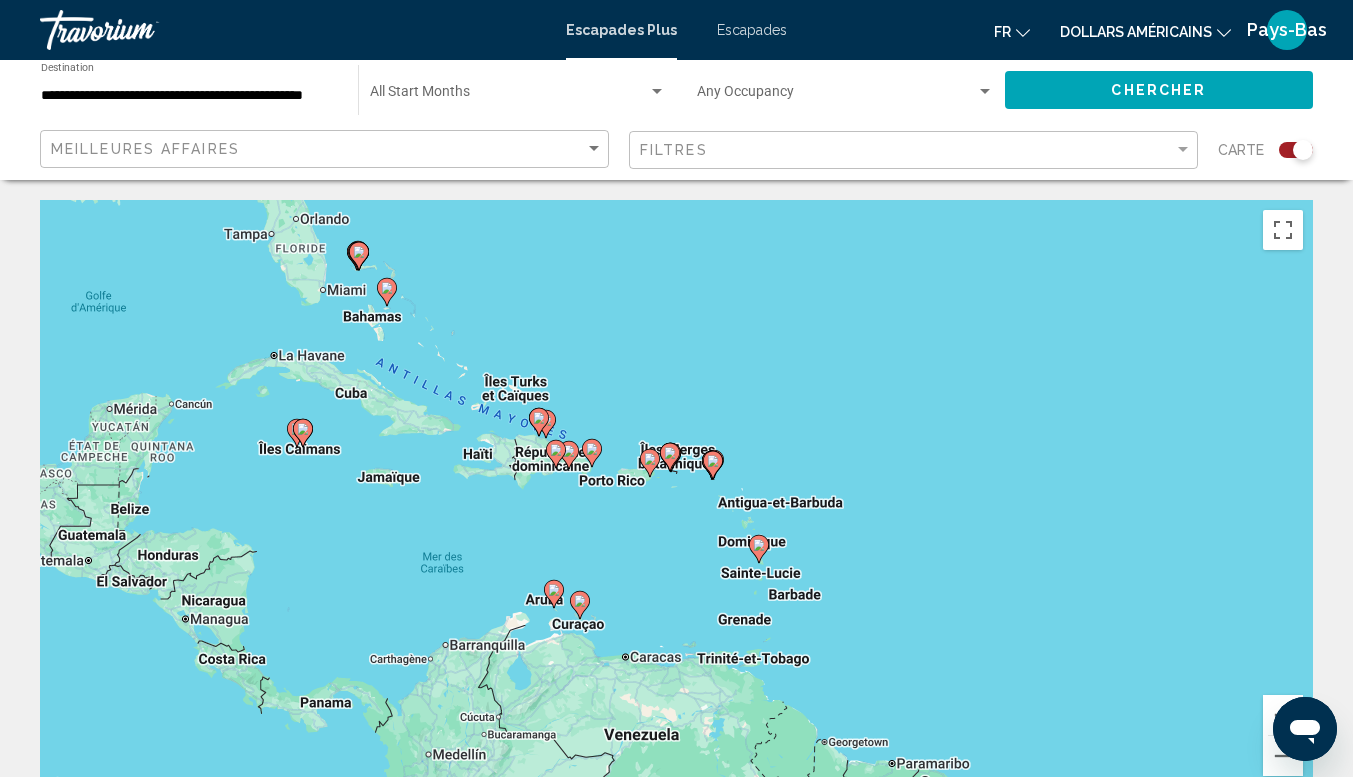 click on "Pour activer le glissement avec le clavier, appuyez sur Alt+Entrée. Une fois ce mode activé, utilisez les touches fléchées pour déplacer le repère. Pour valider le déplacement, appuyez sur Entrée. Pour annuler, appuyez sur Échap." at bounding box center [676, 500] 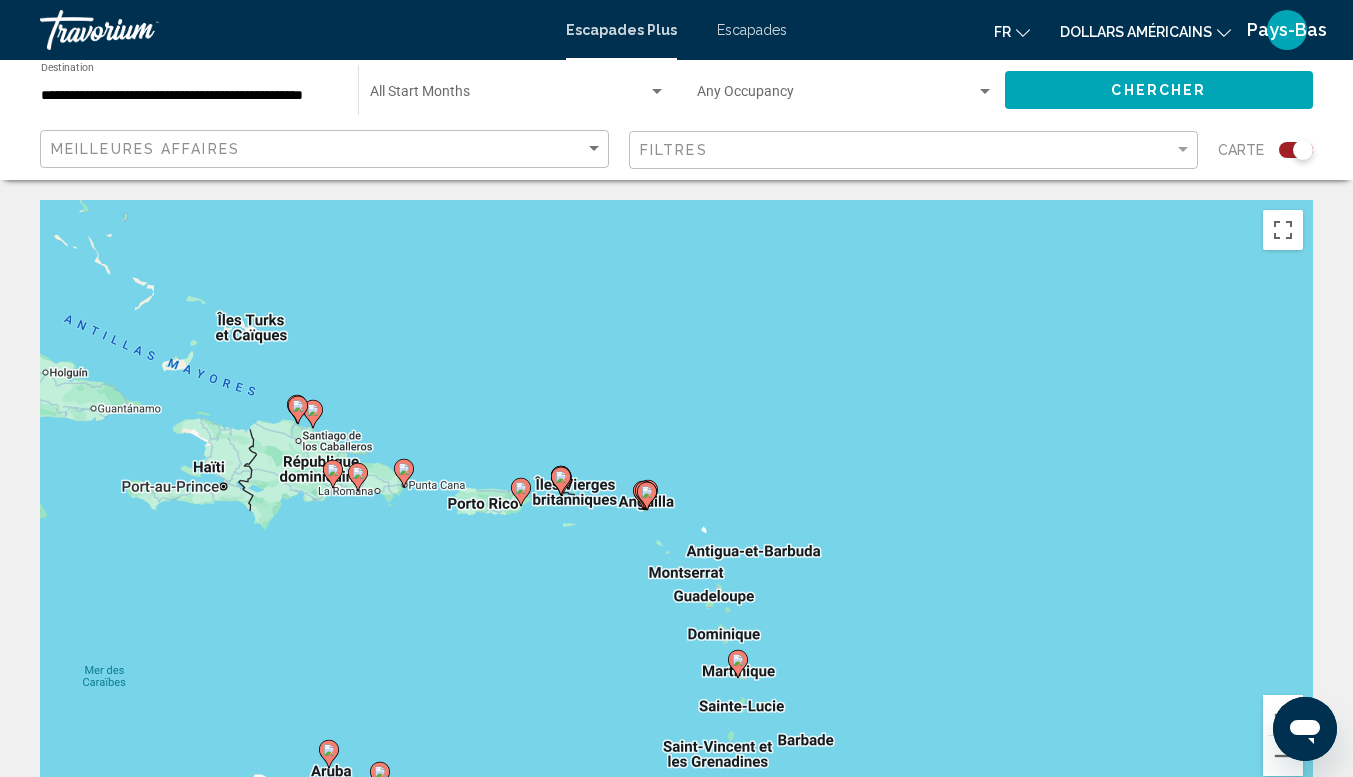 click on "Pour activer le glissement avec le clavier, appuyez sur Alt+Entrée. Une fois ce mode activé, utilisez les touches fléchées pour déplacer le repère. Pour valider le déplacement, appuyez sur Entrée. Pour annuler, appuyez sur Échap." at bounding box center (676, 500) 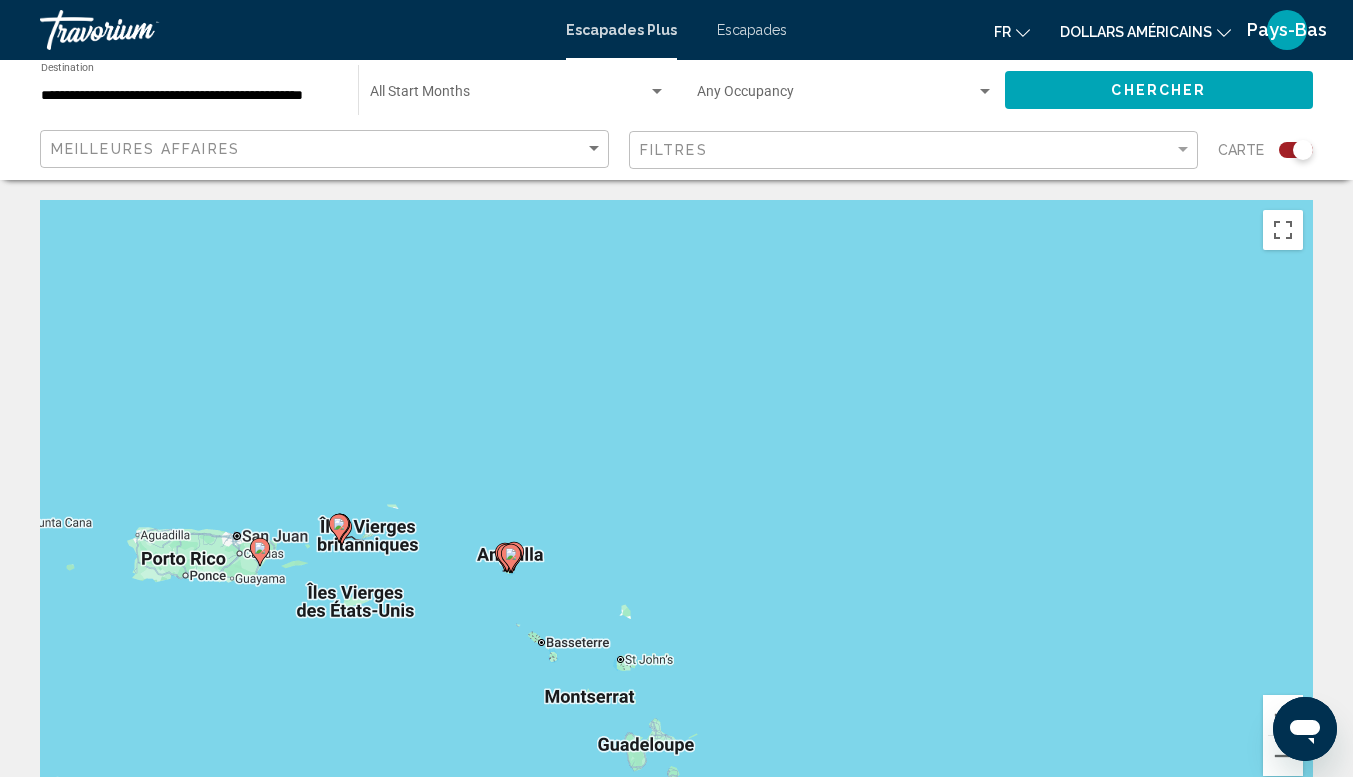 click on "Pour activer le glissement avec le clavier, appuyez sur Alt+Entrée. Une fois ce mode activé, utilisez les touches fléchées pour déplacer le repère. Pour valider le déplacement, appuyez sur Entrée. Pour annuler, appuyez sur Échap." at bounding box center (676, 500) 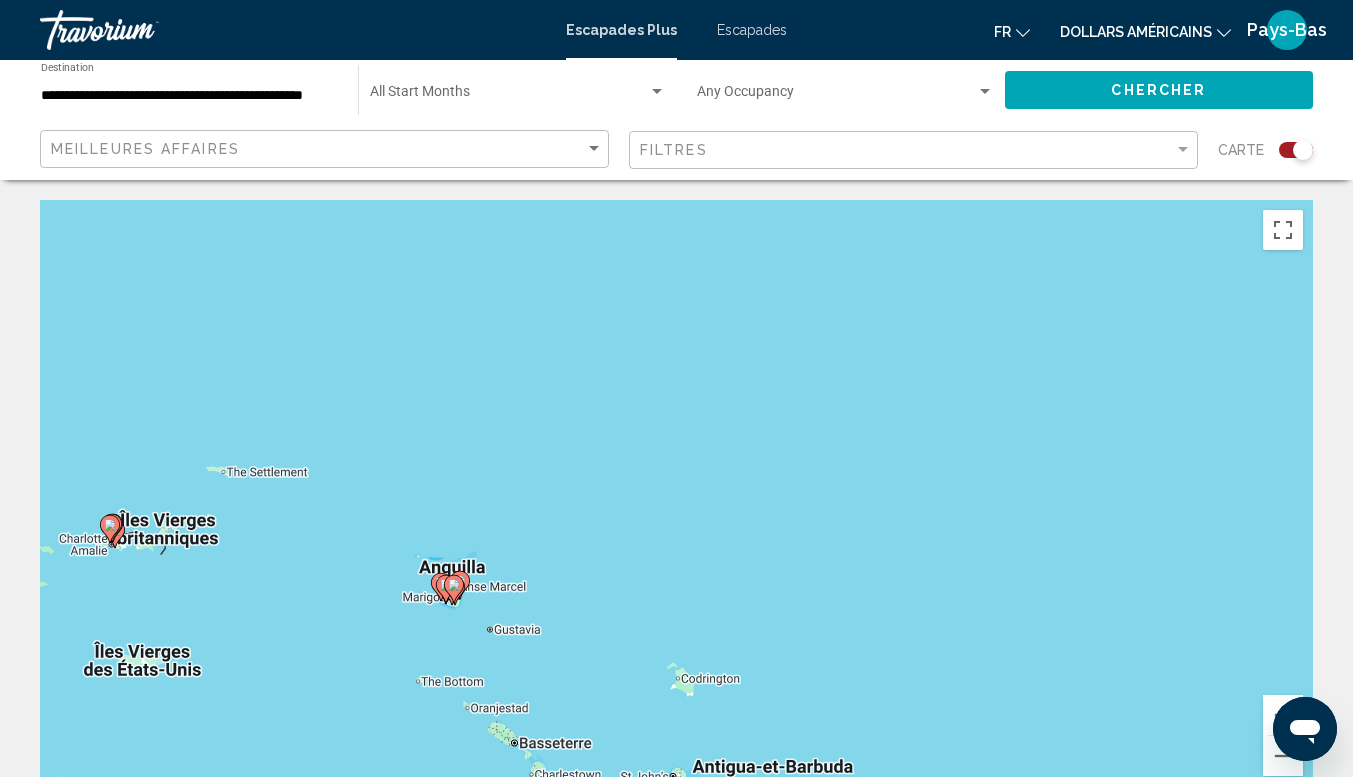 click on "Pour activer le glissement avec le clavier, appuyez sur Alt+Entrée. Une fois ce mode activé, utilisez les touches fléchées pour déplacer le repère. Pour valider le déplacement, appuyez sur Entrée. Pour annuler, appuyez sur Échap." at bounding box center [676, 500] 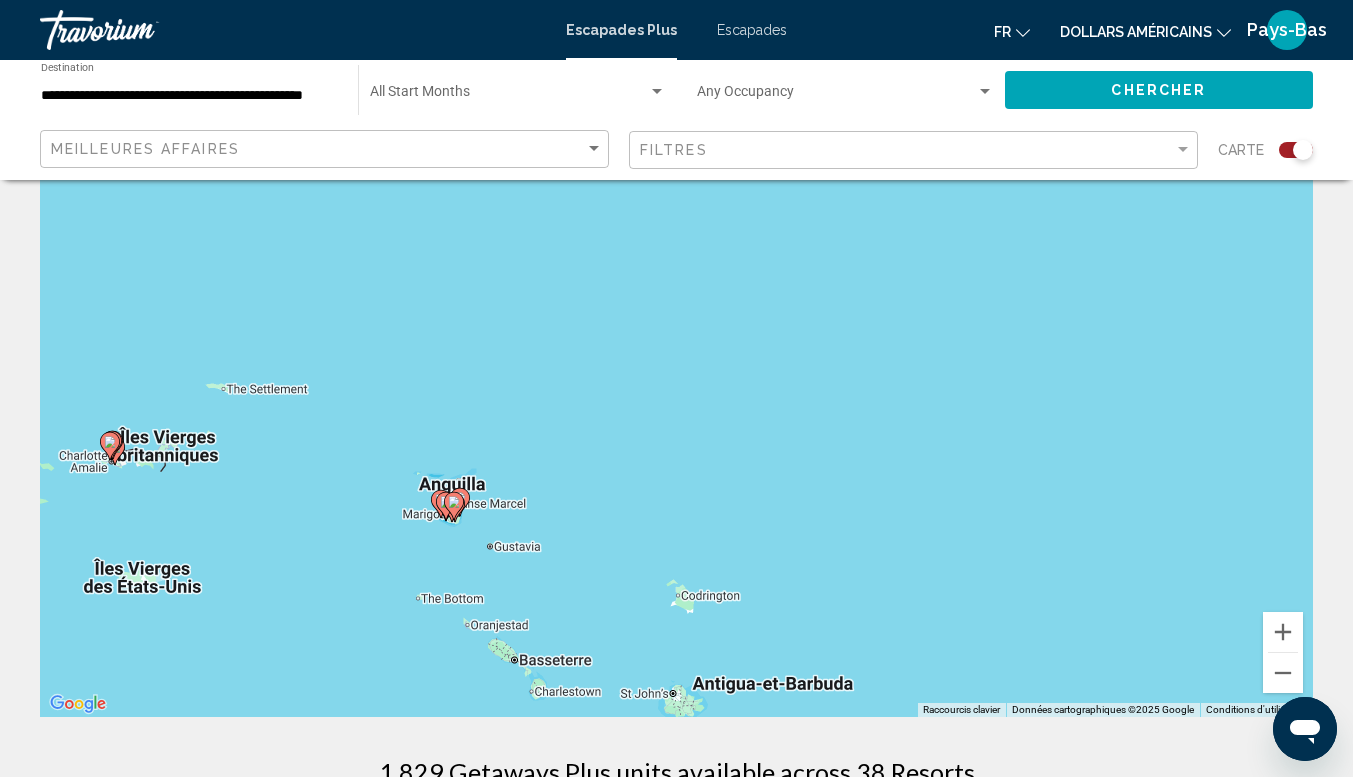 scroll, scrollTop: 200, scrollLeft: 0, axis: vertical 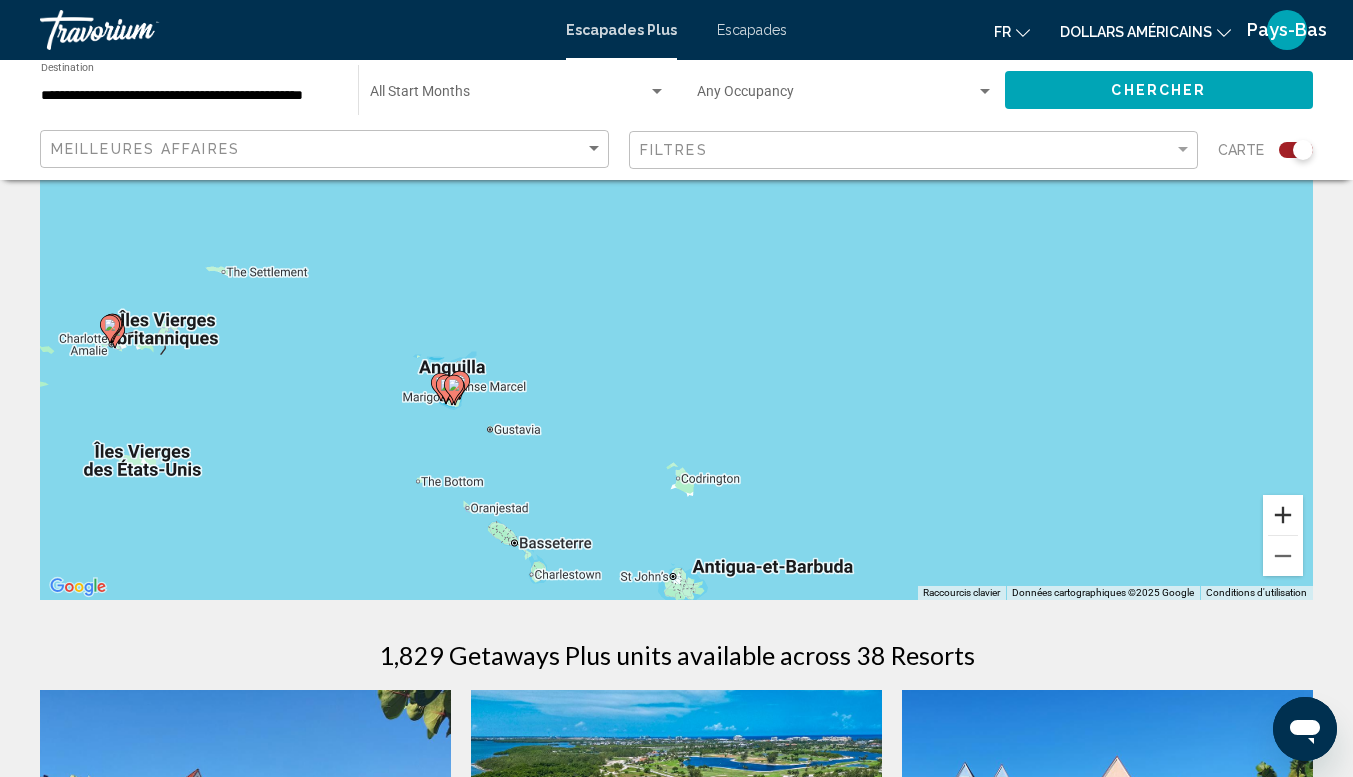 click at bounding box center (1283, 515) 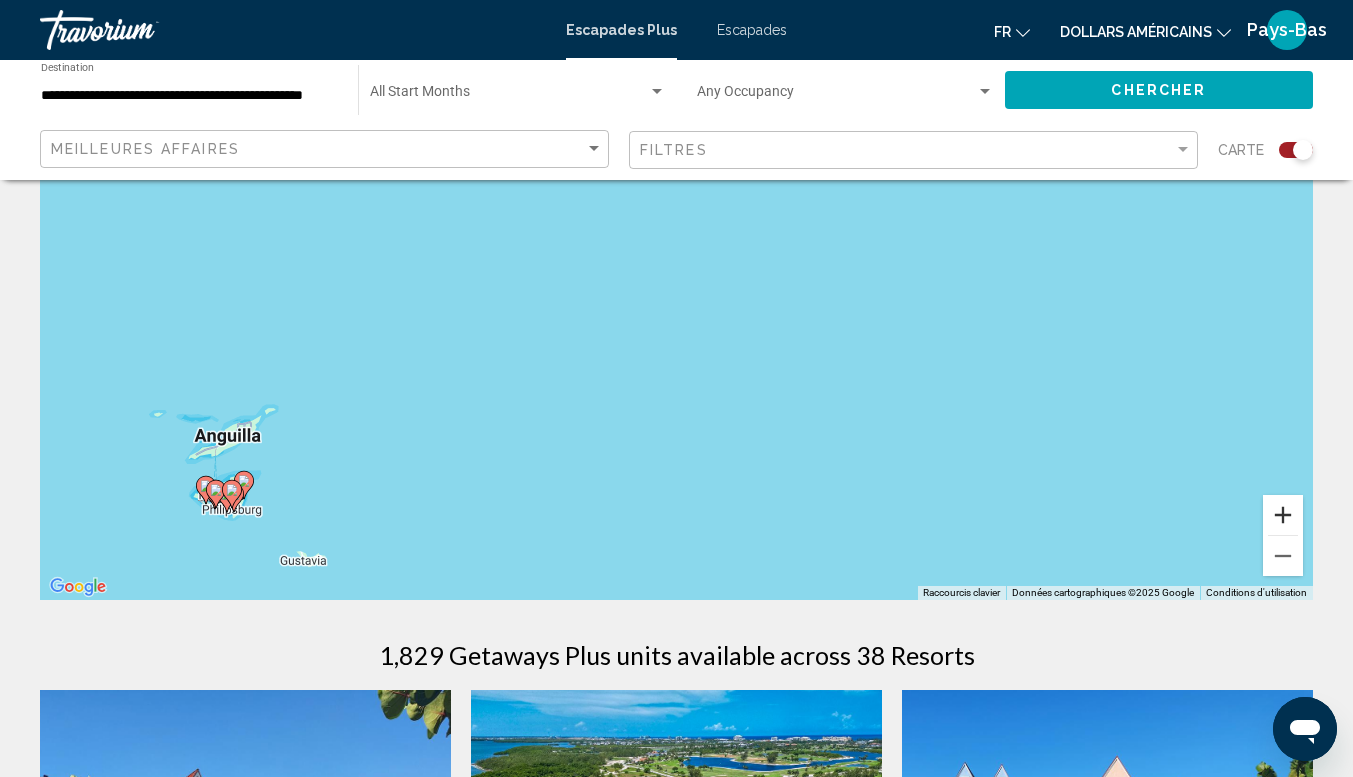 click at bounding box center (1283, 515) 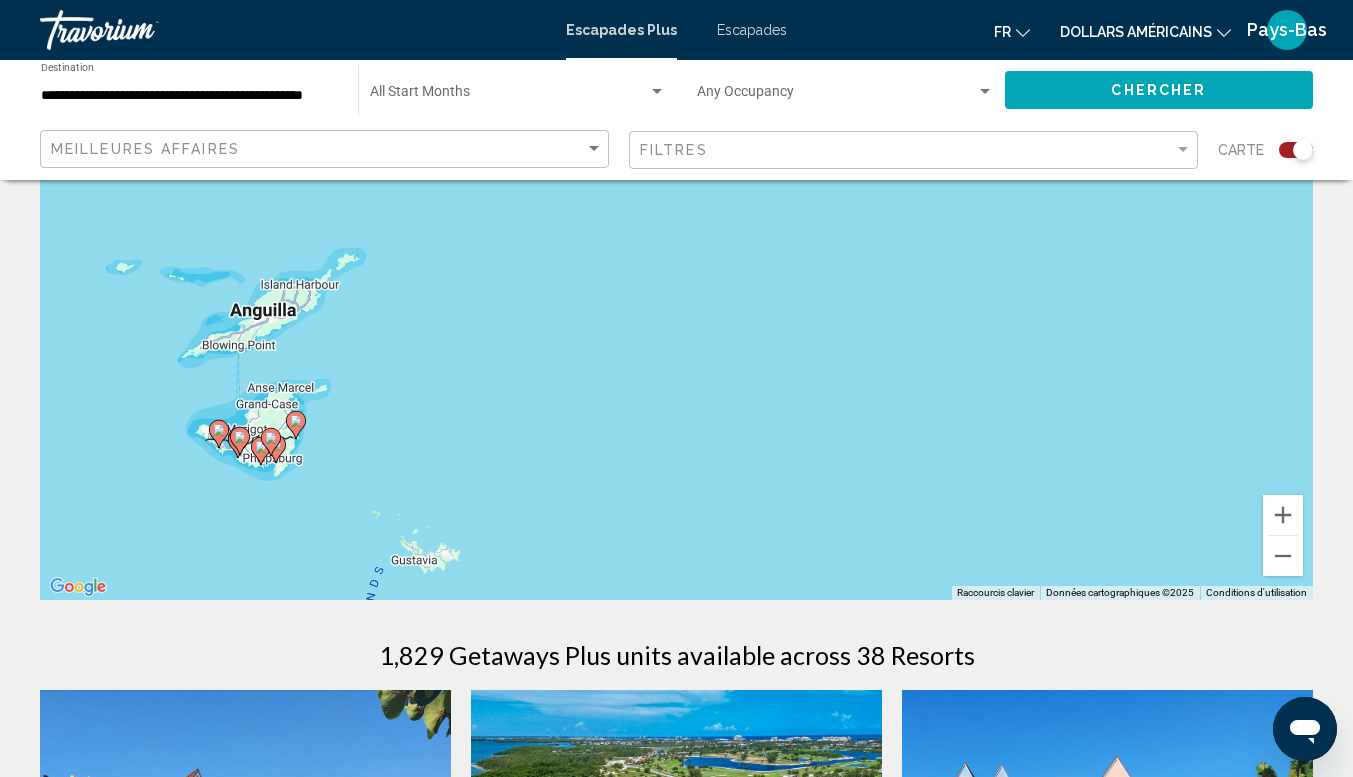 drag, startPoint x: 894, startPoint y: 443, endPoint x: 1367, endPoint y: 189, distance: 536.8845 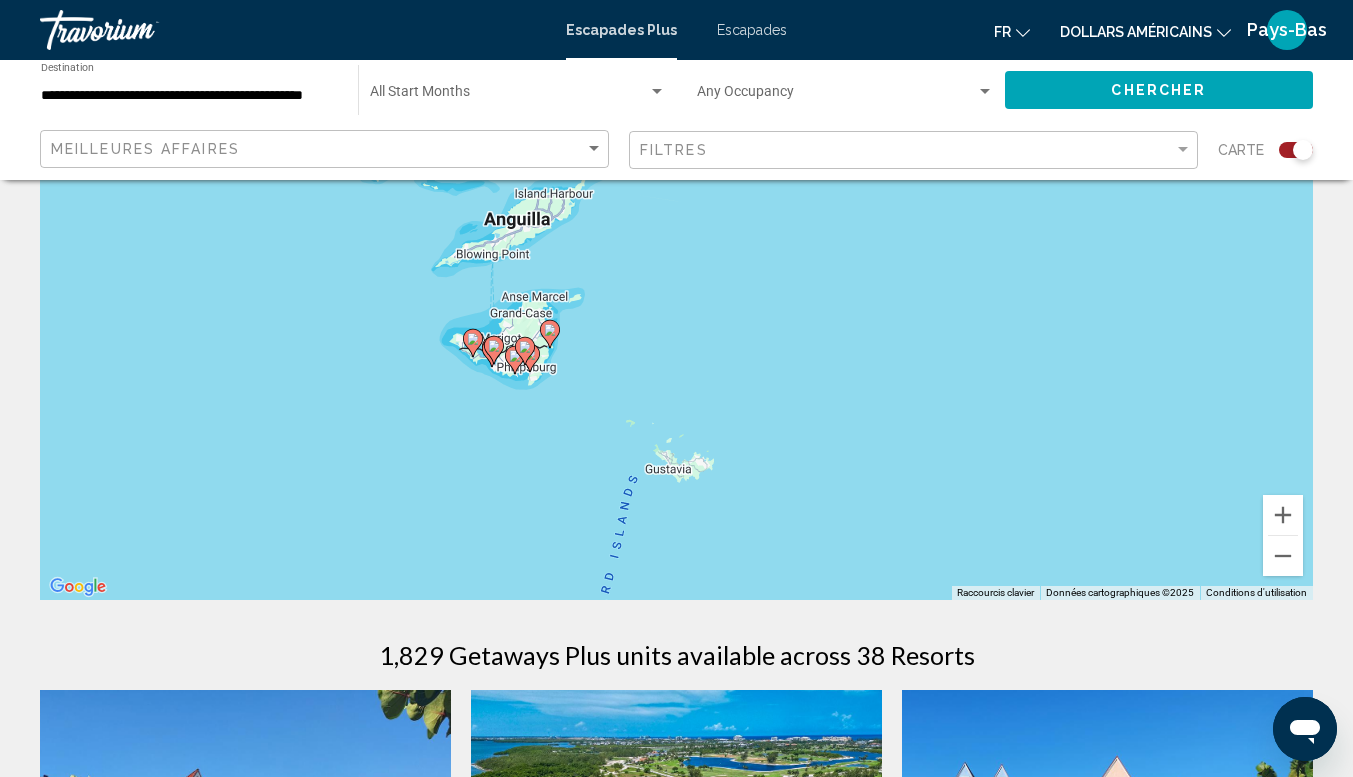 drag, startPoint x: 655, startPoint y: 451, endPoint x: 913, endPoint y: 378, distance: 268.1287 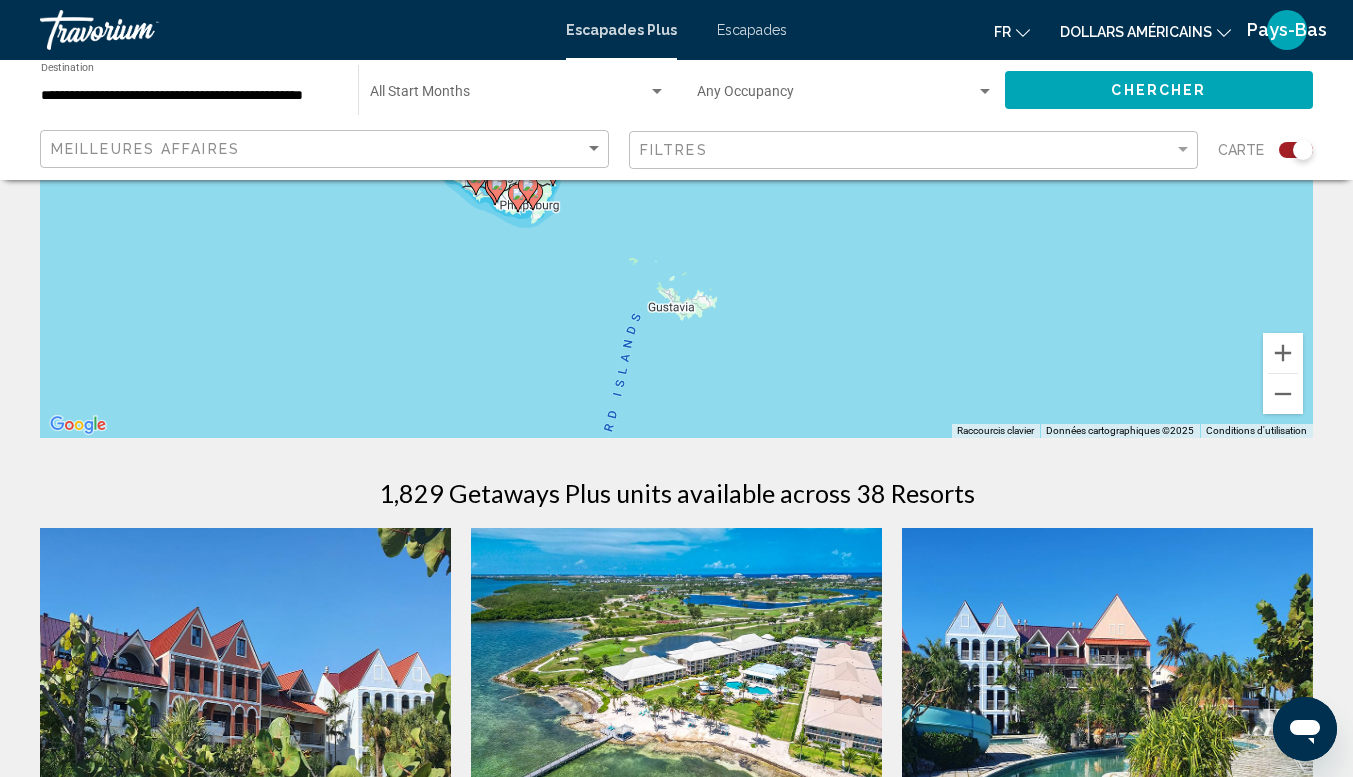 scroll, scrollTop: 400, scrollLeft: 0, axis: vertical 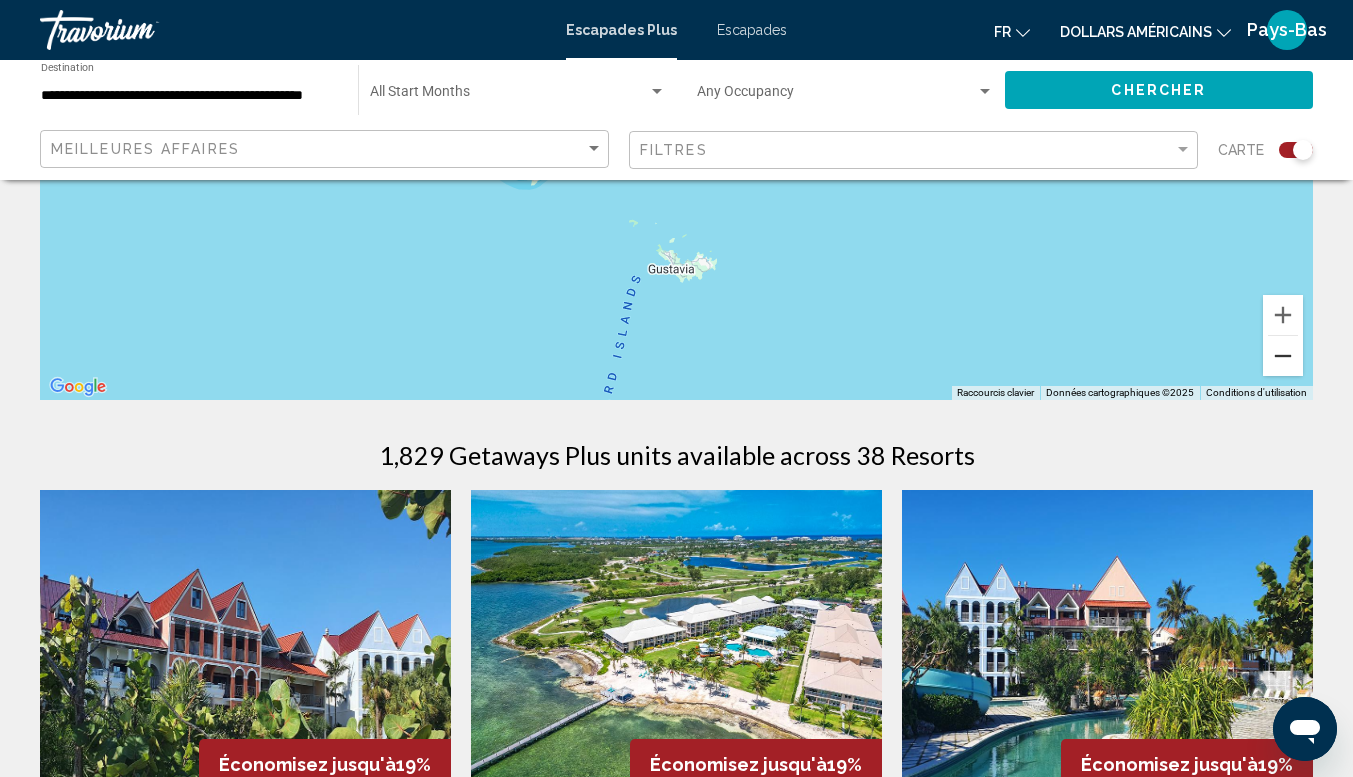 click at bounding box center (1283, 356) 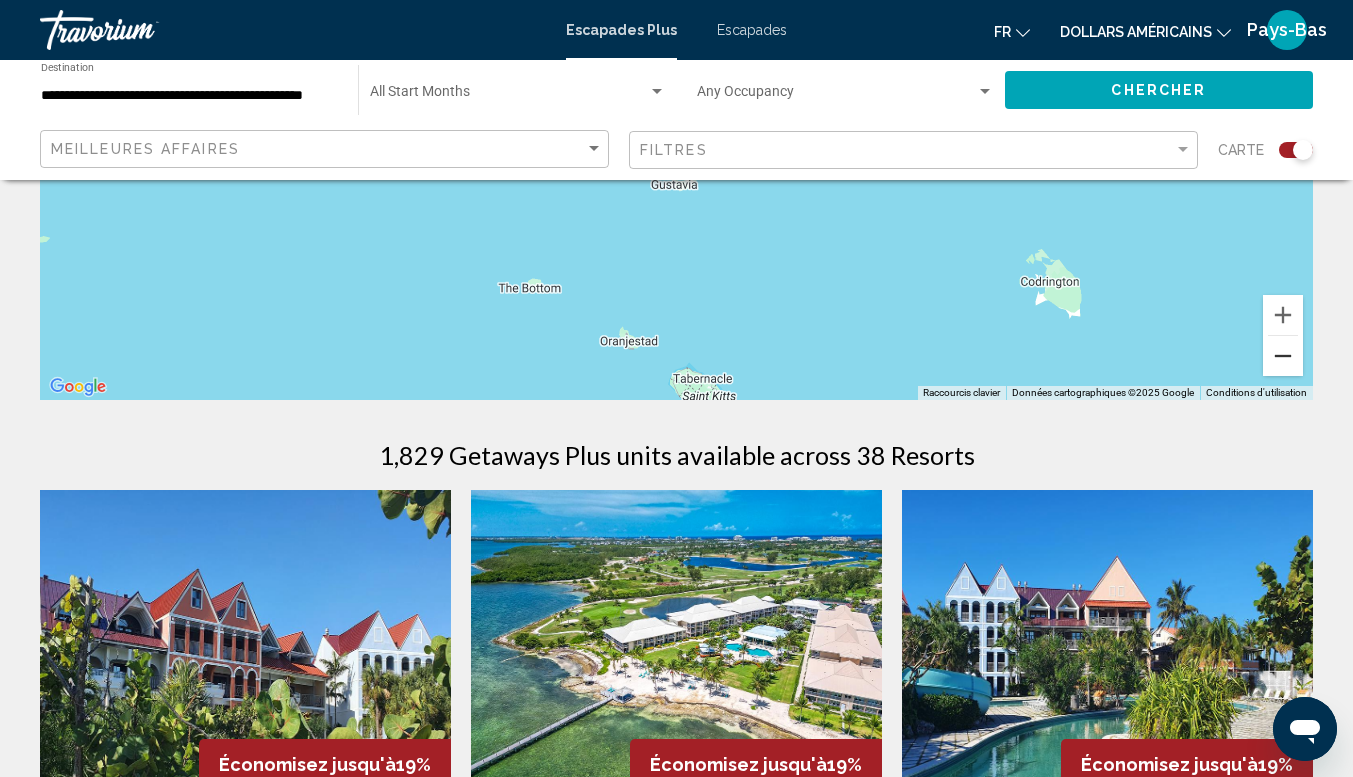 click at bounding box center [1283, 356] 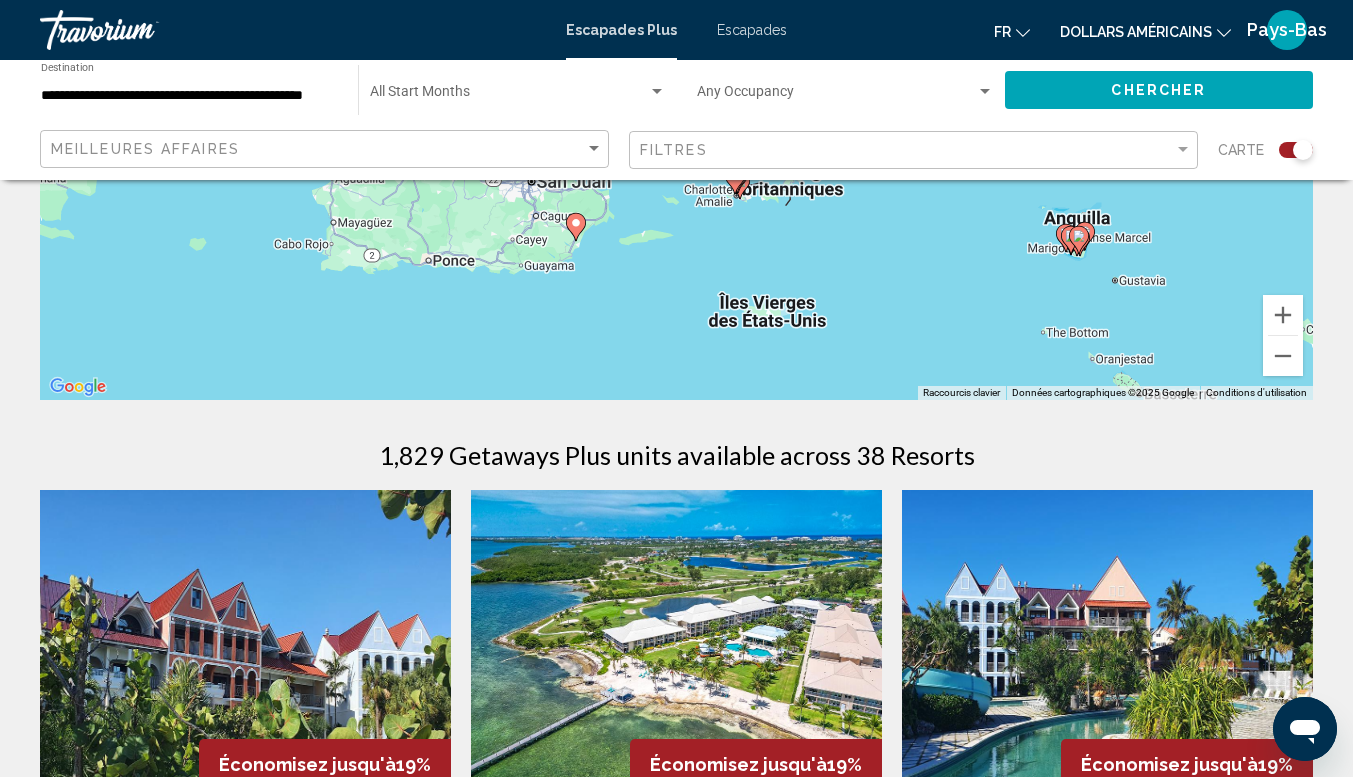 drag, startPoint x: 924, startPoint y: 268, endPoint x: 1367, endPoint y: 409, distance: 464.89783 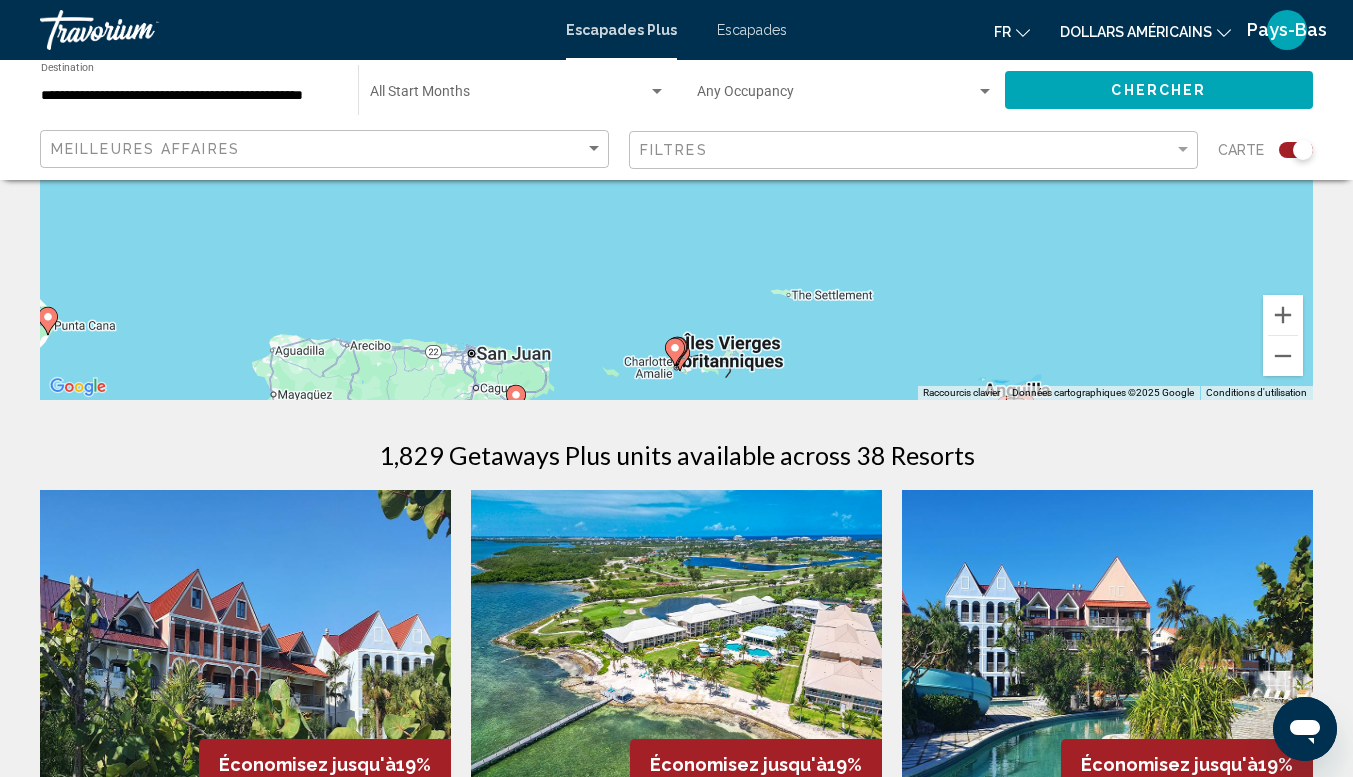 drag, startPoint x: 848, startPoint y: 271, endPoint x: 786, endPoint y: 443, distance: 182.83325 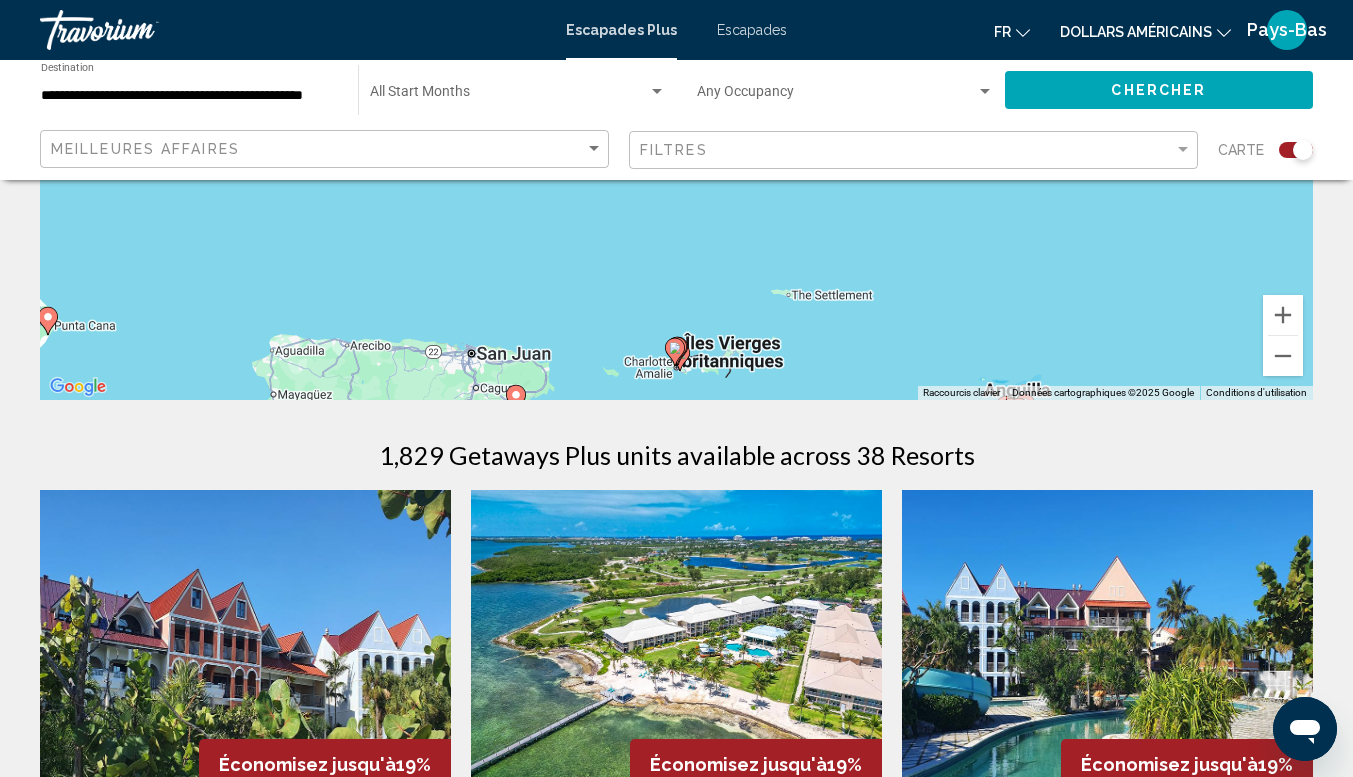 click on "Pour parcourir la carte en mode tactile, appuyez deux fois dessus et maintenez la pression, puis faites-la glisser. ← Déplacement vers la gauche → Déplacement vers la droite ↑ Déplacement vers le haut ↓ Déplacement vers le bas + Zoom avant - Zoom arrière Accueil Déplacement de 75 % vers la gauche Fin Déplacement de 75 % vers la droite Page précédente Déplacement de 75 % vers le haut Page suivante Déplacement de 75 % vers le bas Pour activer le glissement avec le clavier, appuyez sur Alt+Entrée. Une fois ce mode activé, utilisez les touches fléchées pour déplacer le repère. Pour valider le déplacement, appuyez sur Entrée. Pour annuler, appuyez sur Échap. Raccourcis clavier Données cartographiques Données cartographiques ©2025 Google Données cartographiques ©2025 Google 20 km  Cliquez pour basculer entre les unités métriques et impériales Conditions d'utilisation Signaler une erreur cartographique 1,829 Getaways Plus units available across 38 Resorts Économisez jusqu'à" at bounding box center (676, 1616) 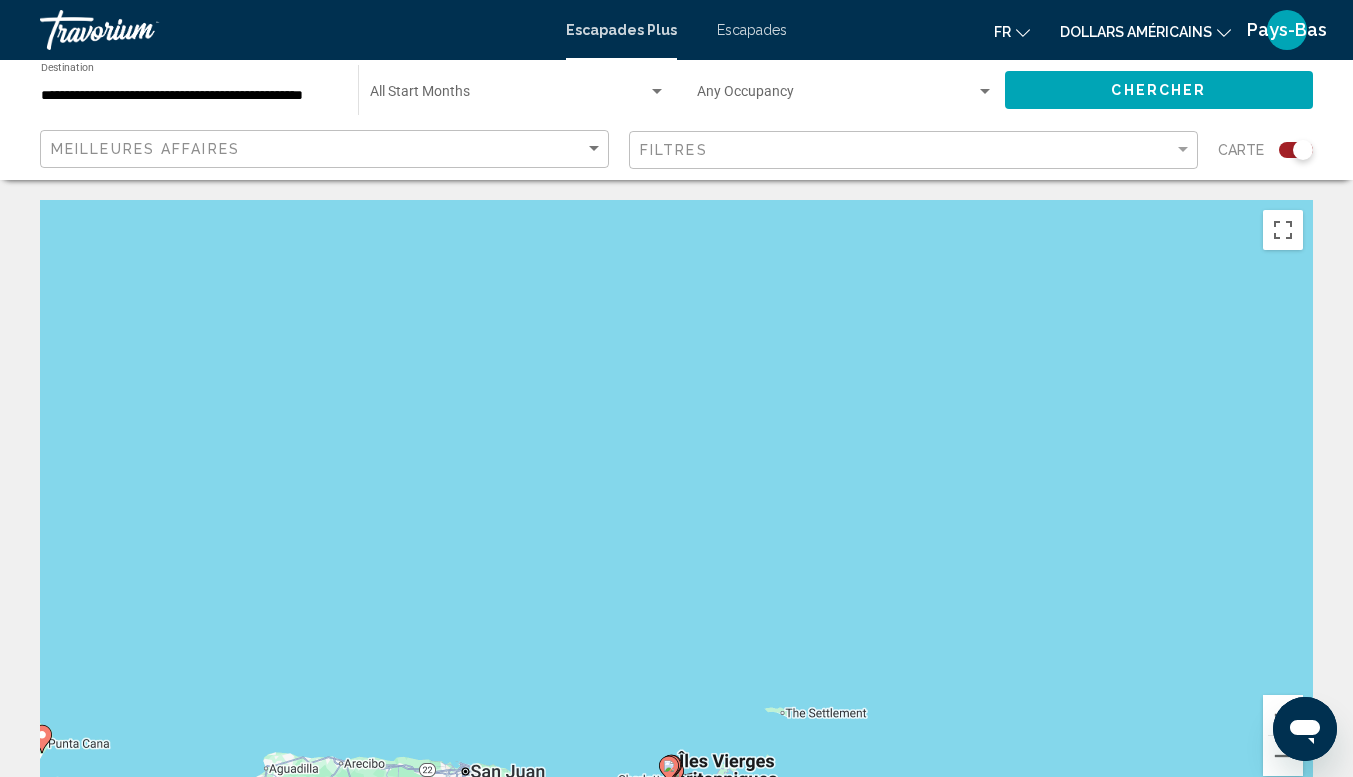 scroll, scrollTop: 200, scrollLeft: 0, axis: vertical 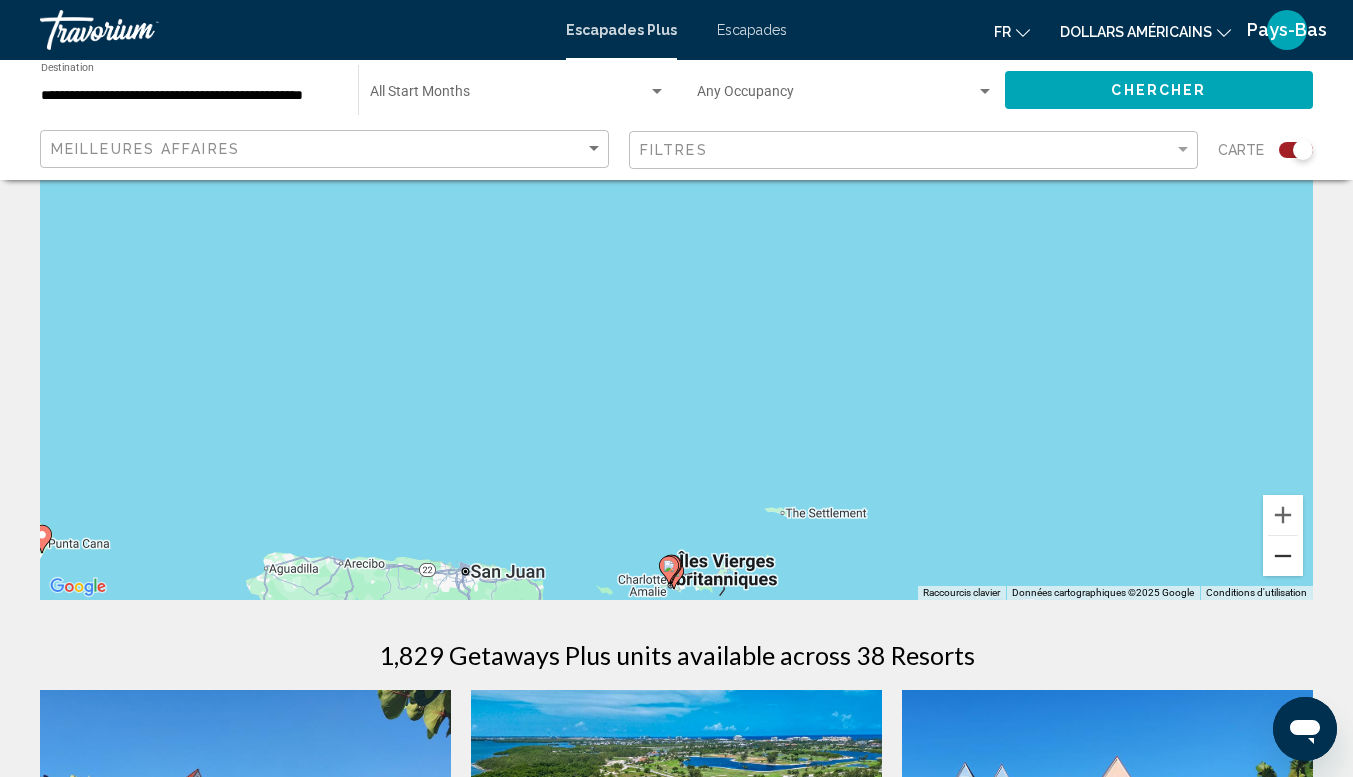 click at bounding box center (1283, 556) 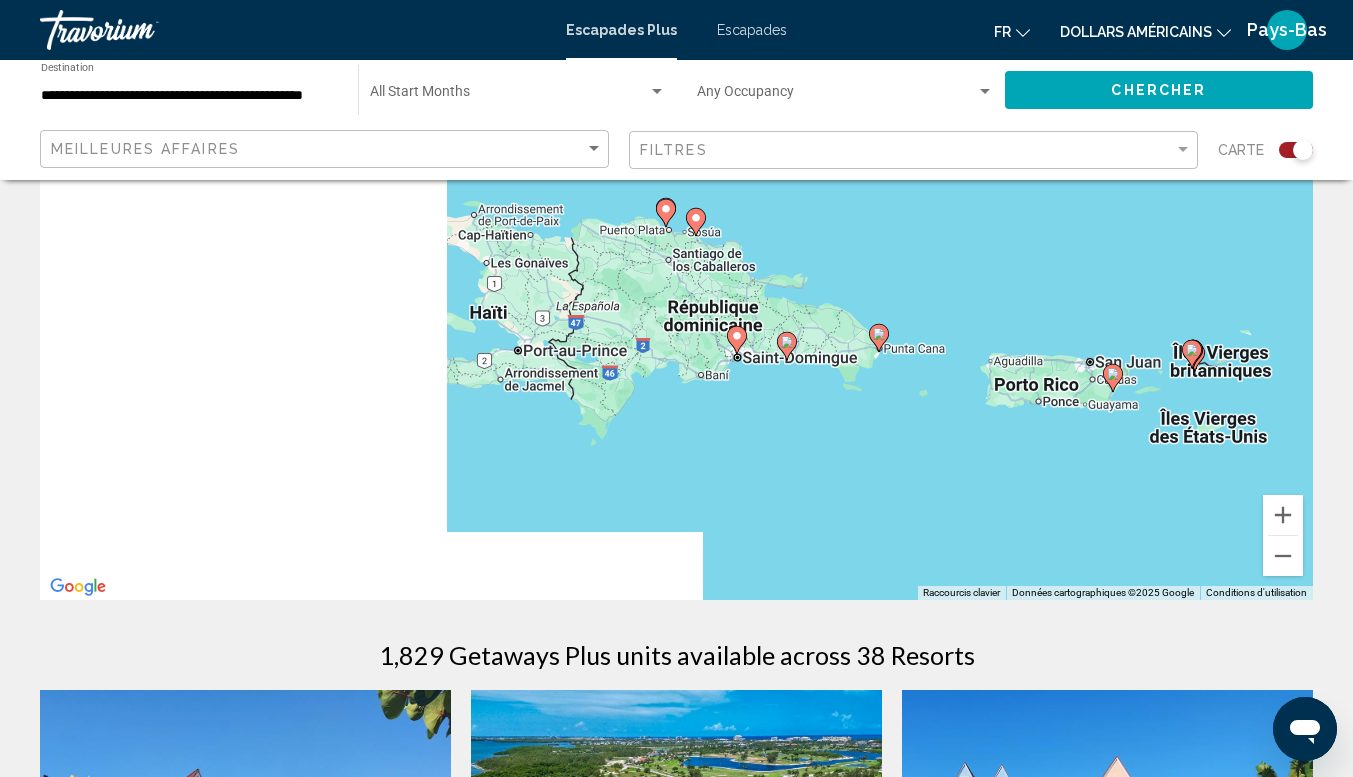 drag, startPoint x: 837, startPoint y: 323, endPoint x: 1367, endPoint y: 219, distance: 540.1074 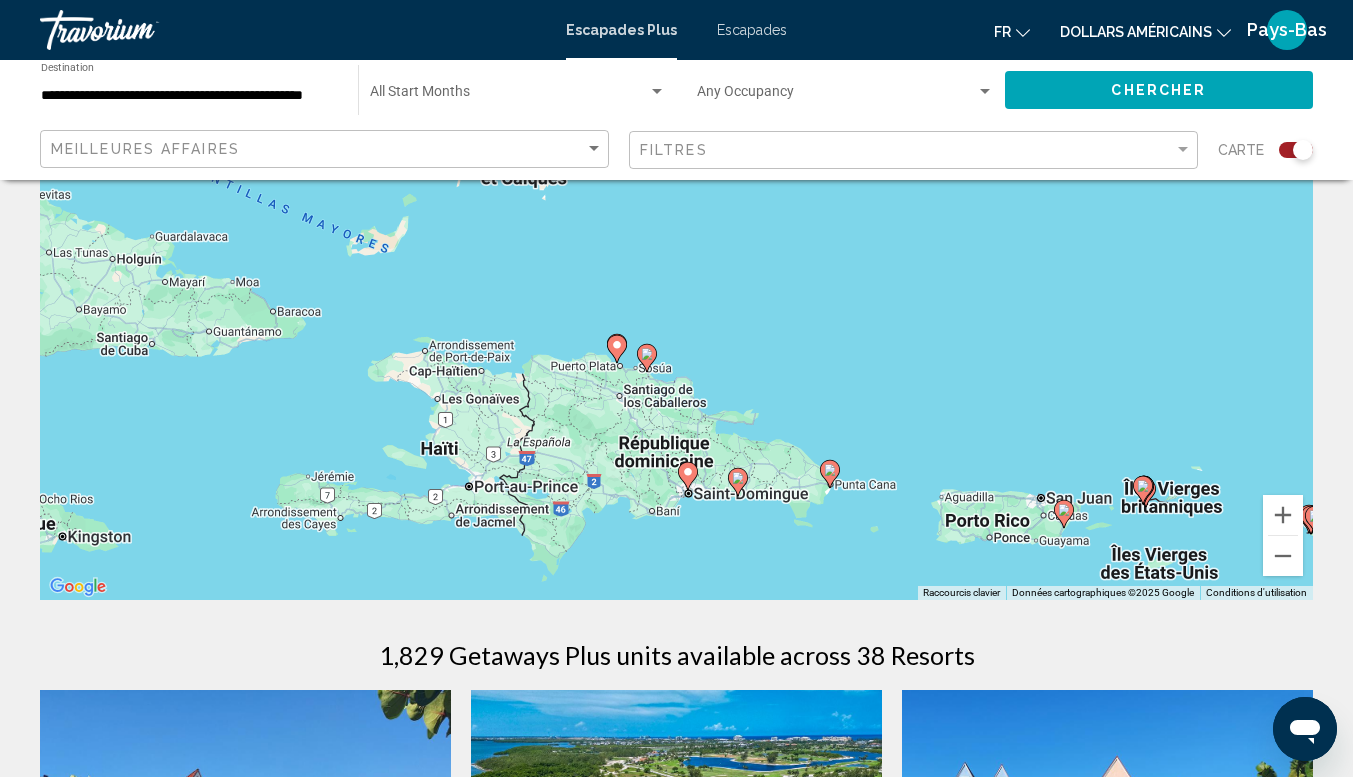 drag, startPoint x: 672, startPoint y: 462, endPoint x: 658, endPoint y: 556, distance: 95.036835 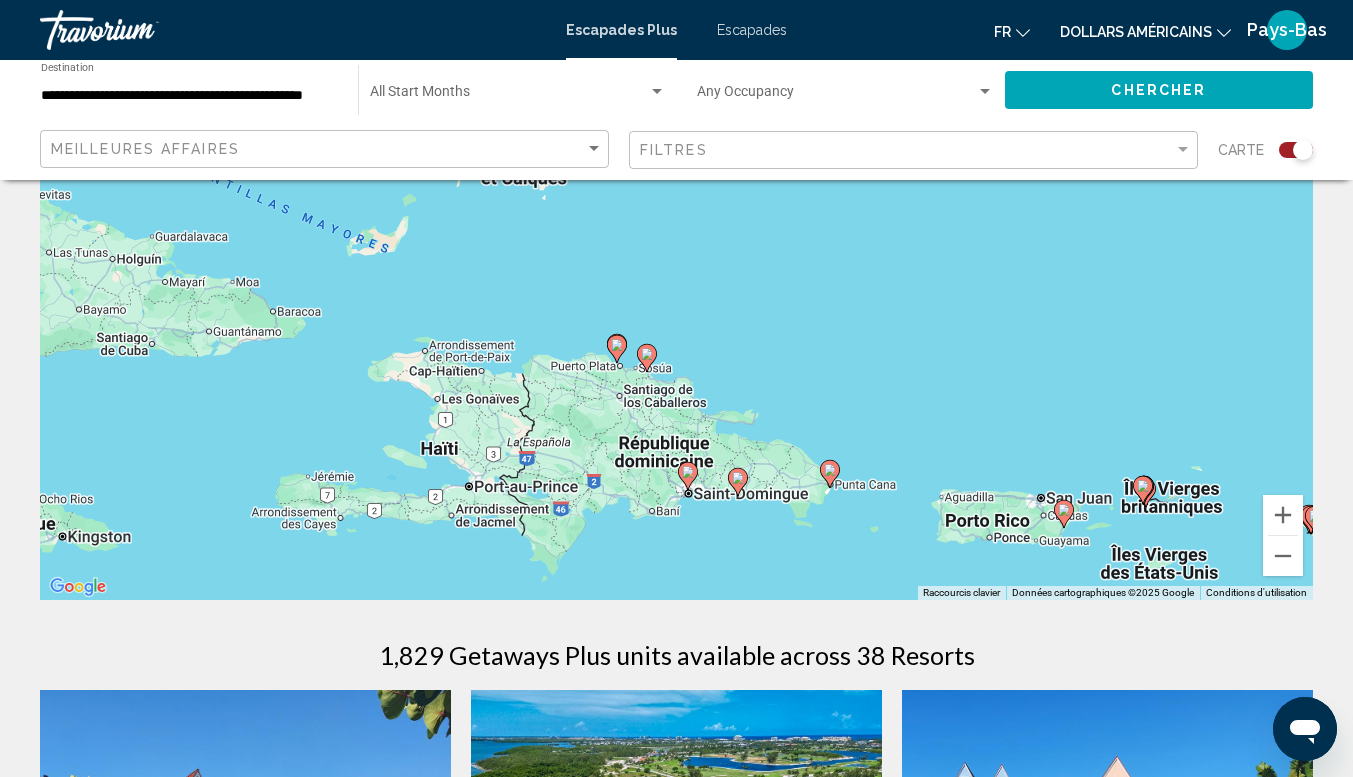click on "Pour activer le glissement avec le clavier, appuyez sur Alt+Entrée. Une fois ce mode activé, utilisez les touches fléchées pour déplacer le repère. Pour valider le déplacement, appuyez sur Entrée. Pour annuler, appuyez sur Échap." at bounding box center [676, 300] 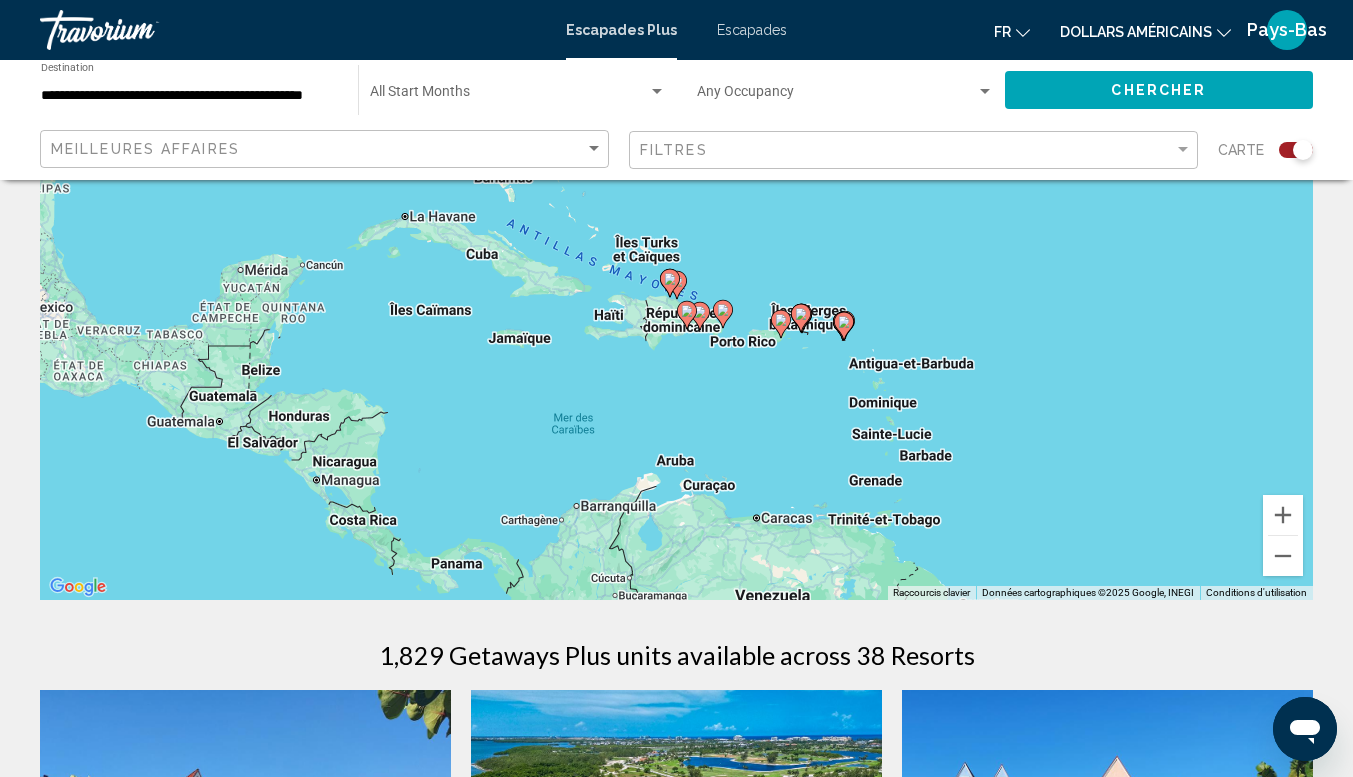 click 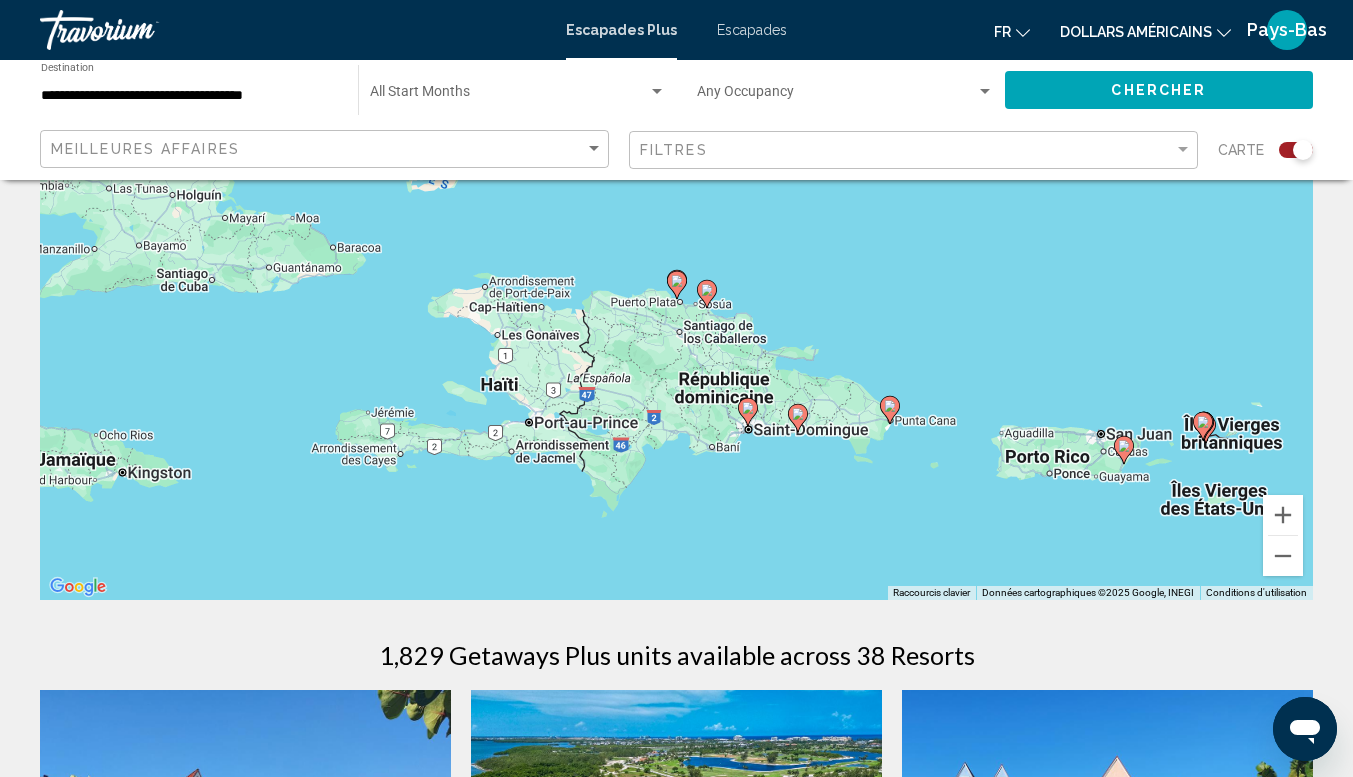click 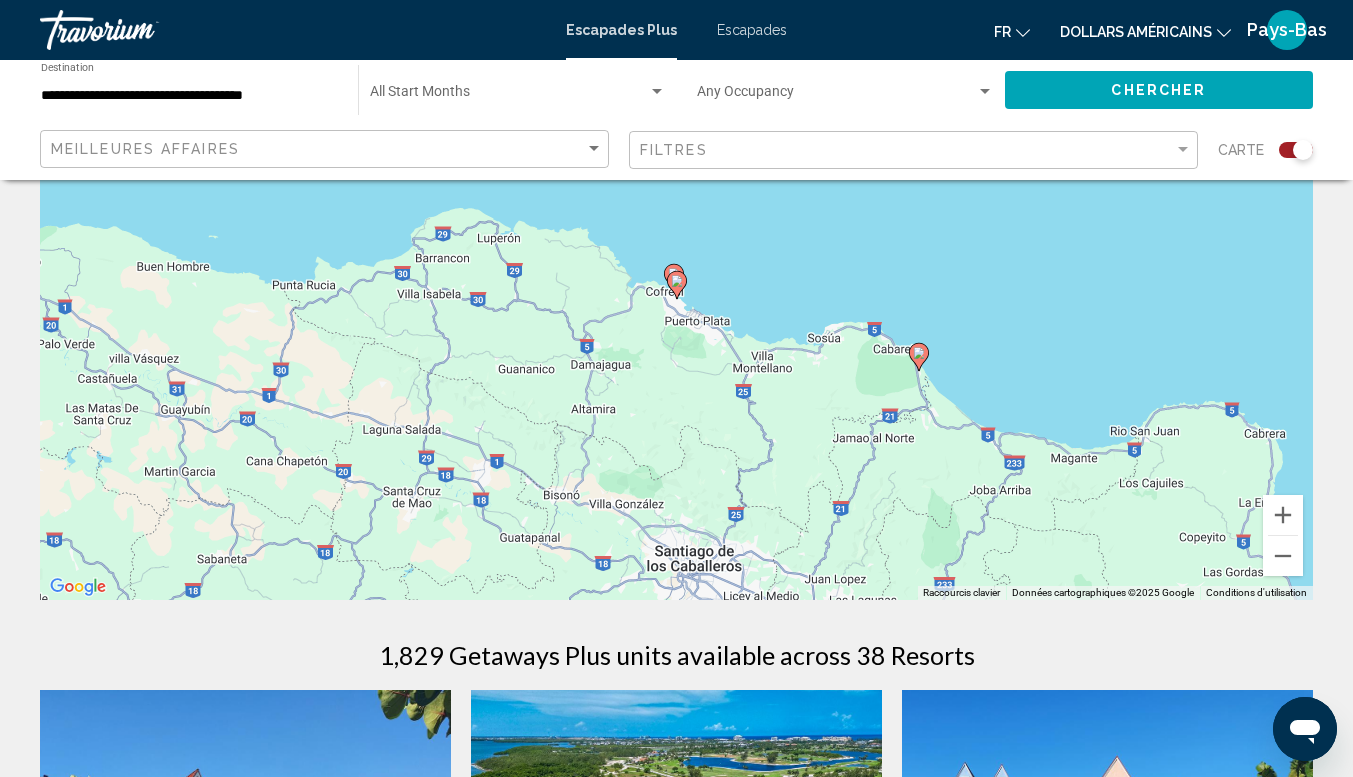 click 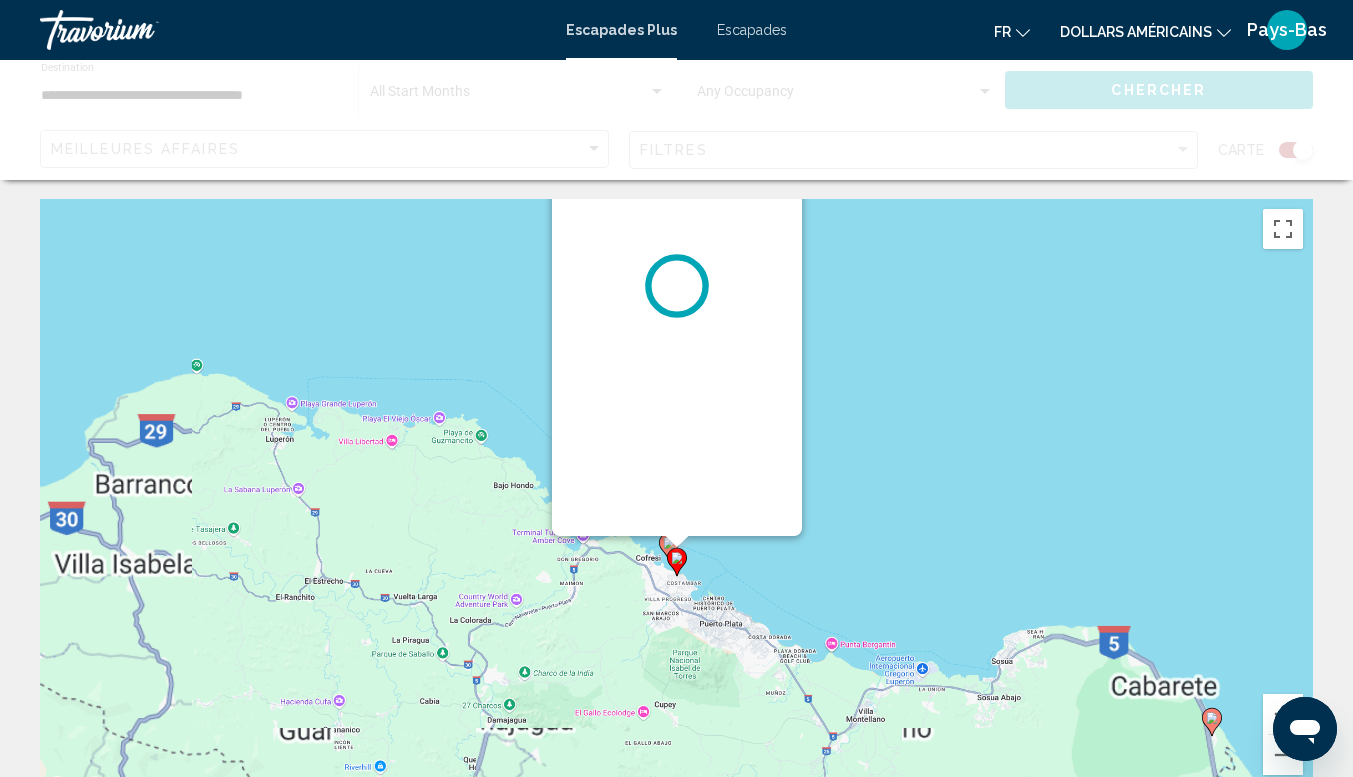 scroll, scrollTop: 0, scrollLeft: 0, axis: both 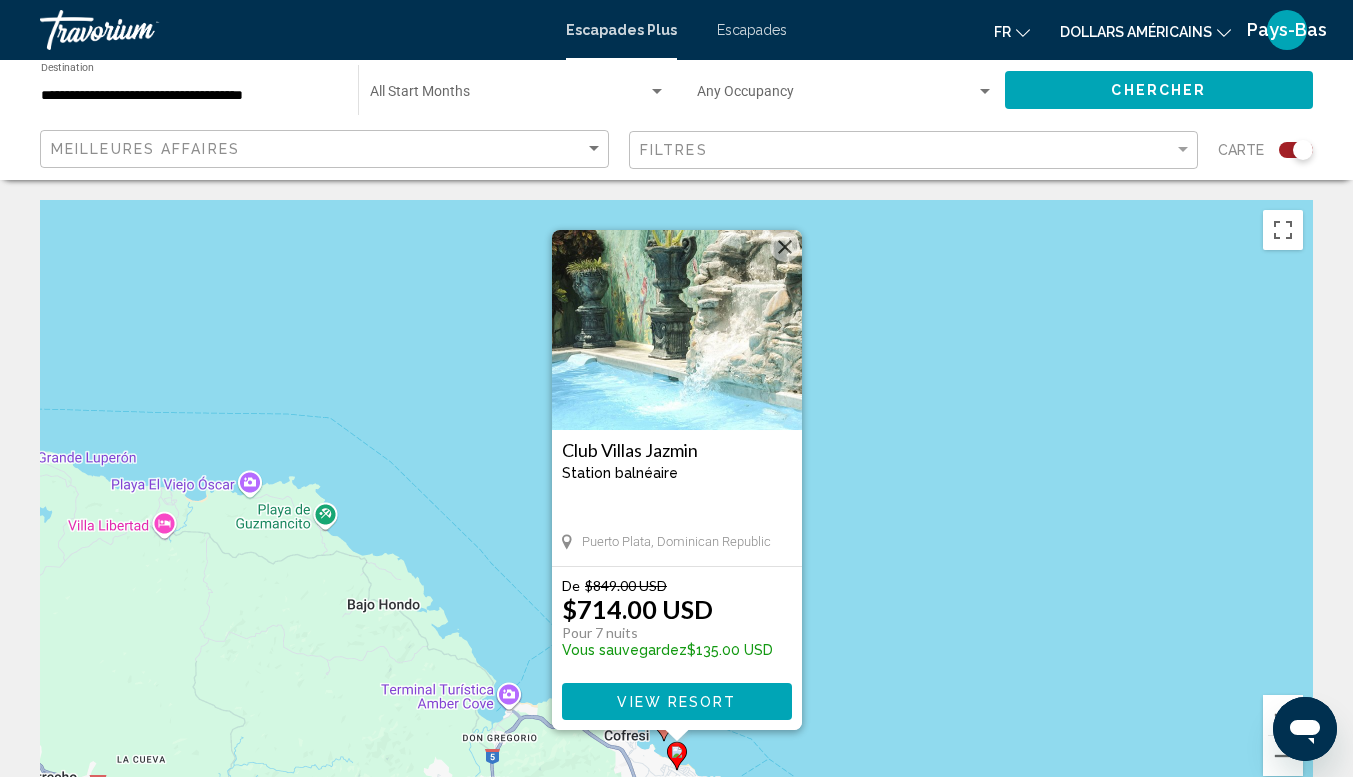 click on "View Resort" at bounding box center (676, 702) 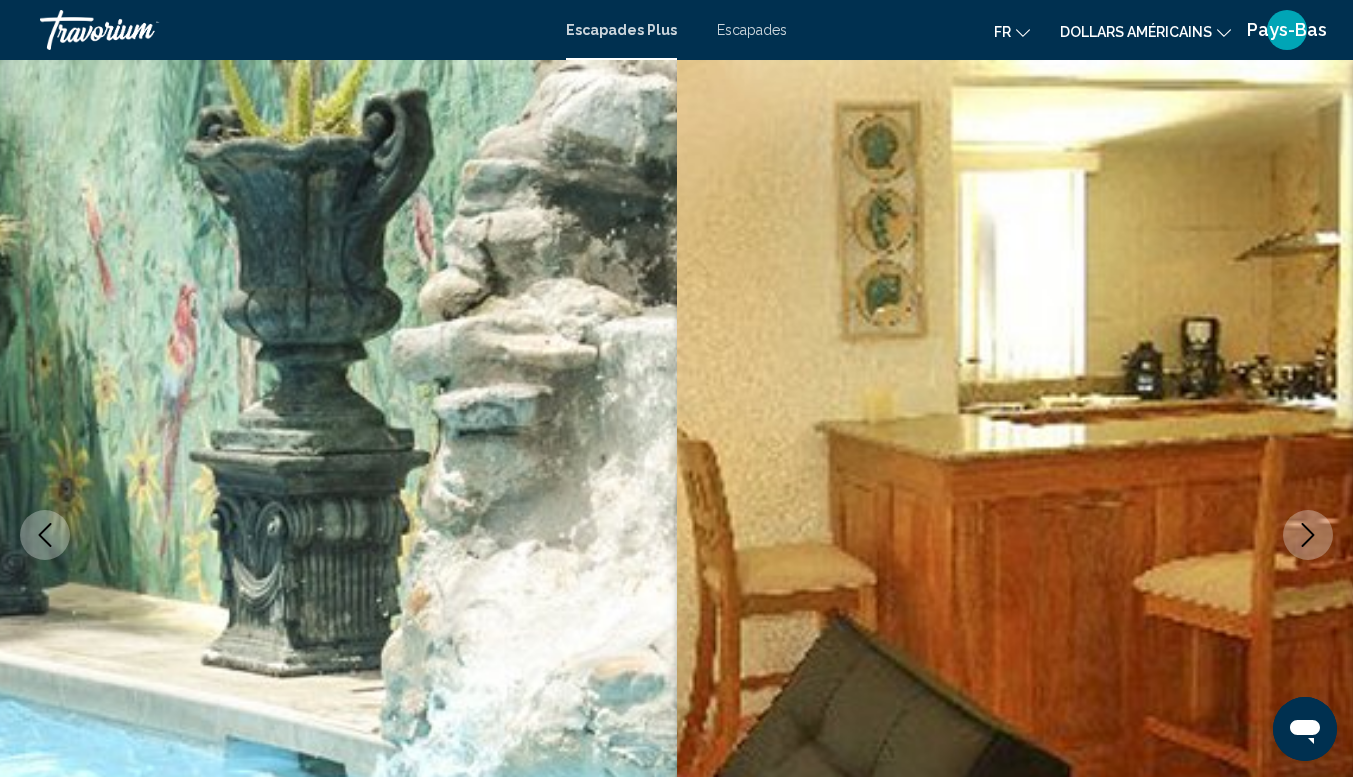 scroll, scrollTop: 146, scrollLeft: 0, axis: vertical 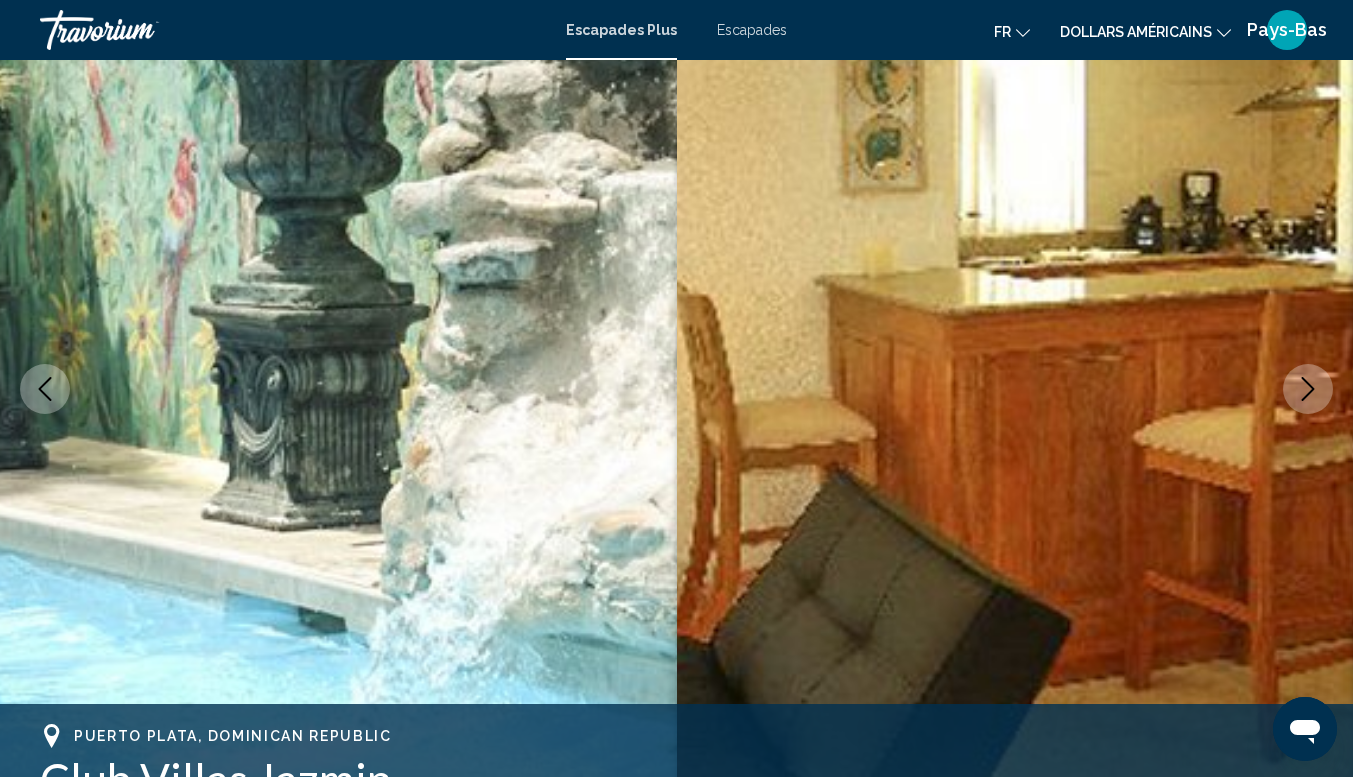 click 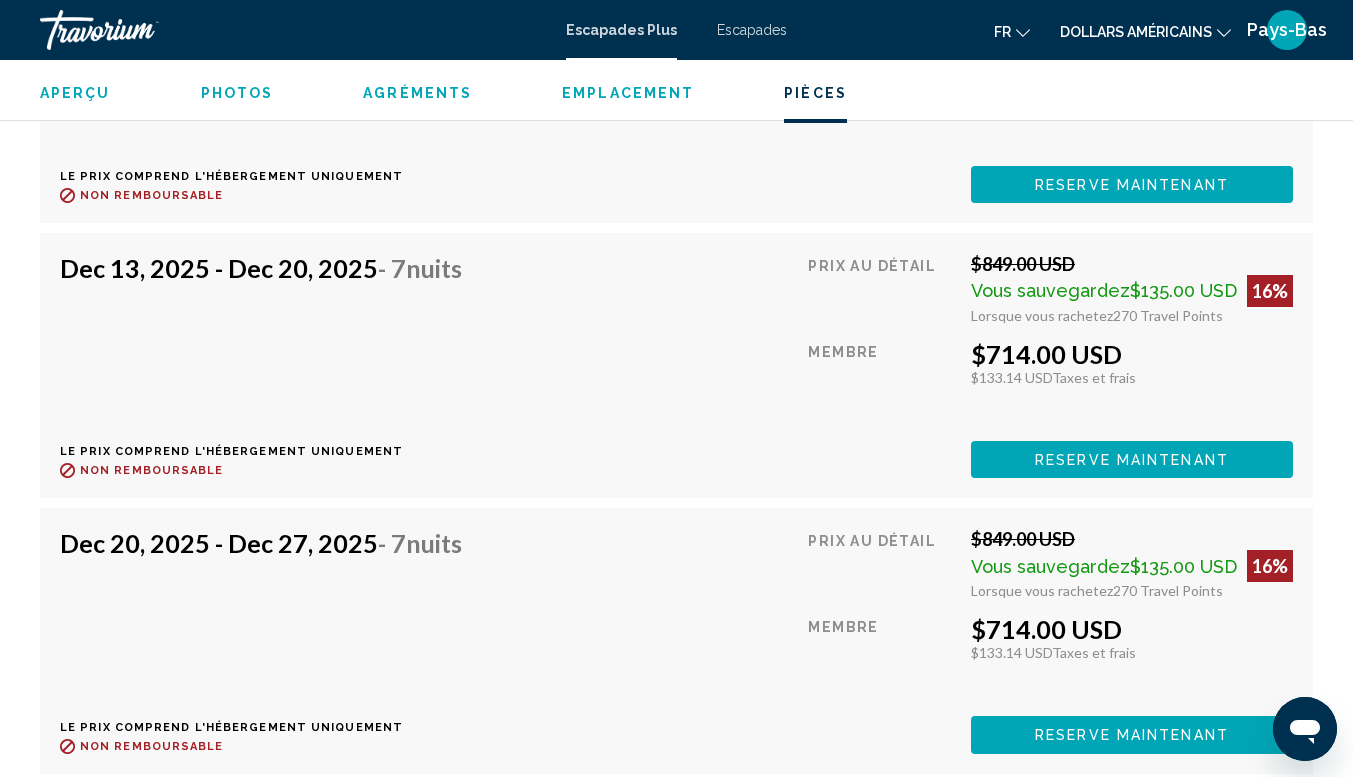 scroll, scrollTop: 9147, scrollLeft: 0, axis: vertical 